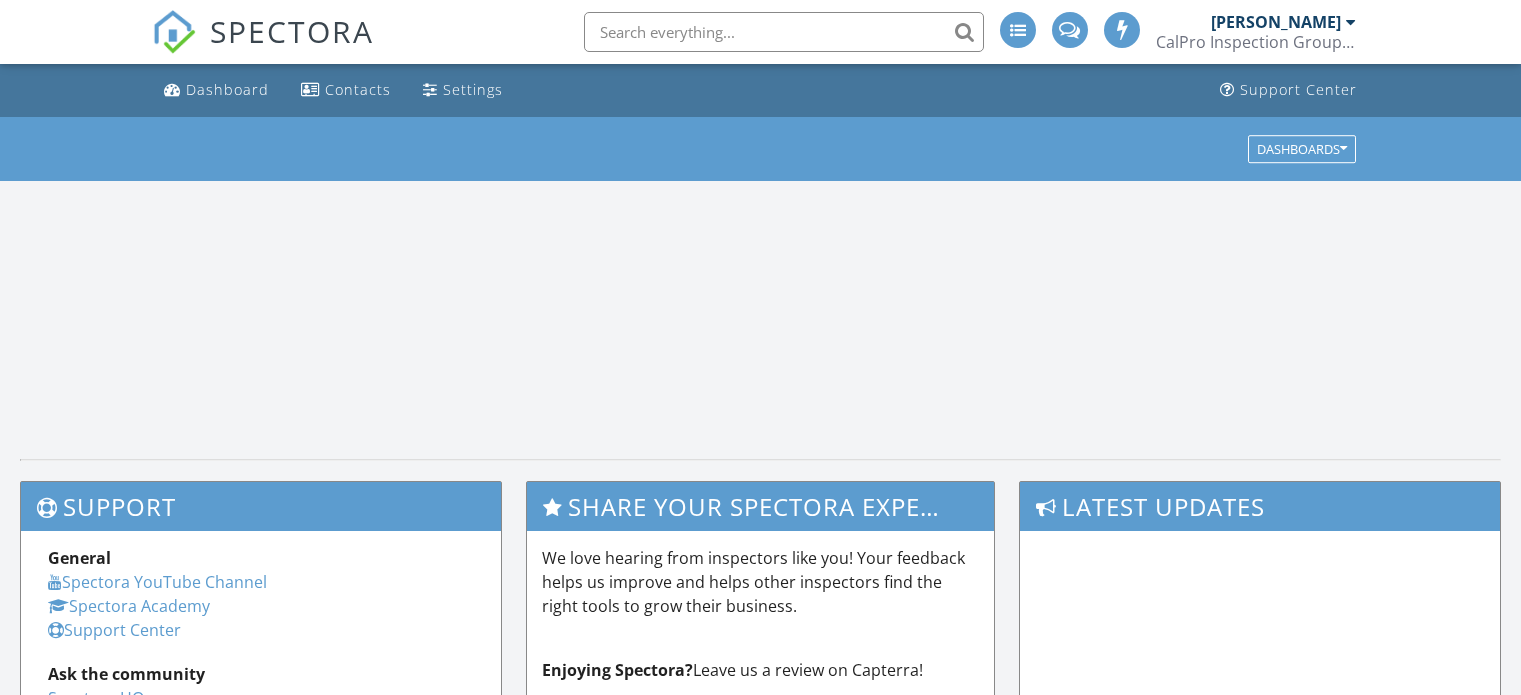 scroll, scrollTop: 0, scrollLeft: 0, axis: both 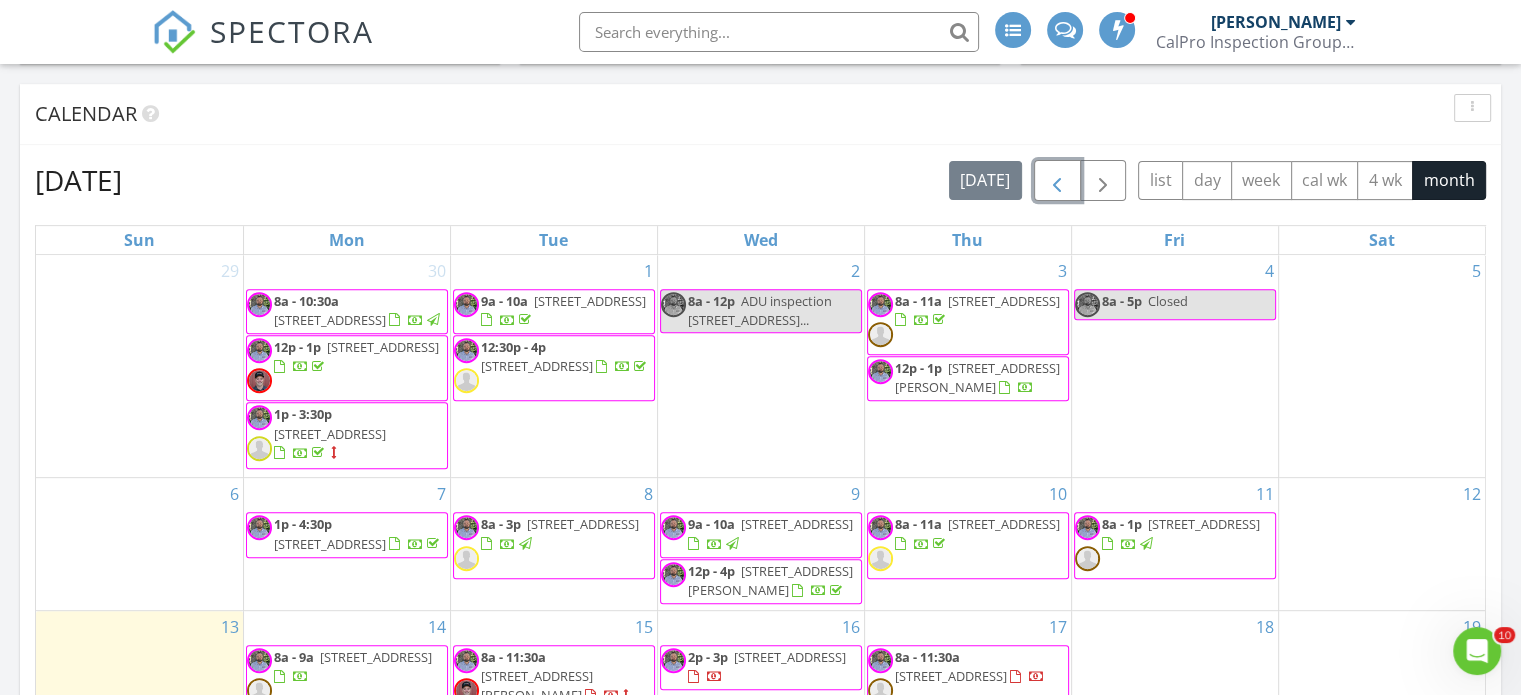 click at bounding box center [1057, 181] 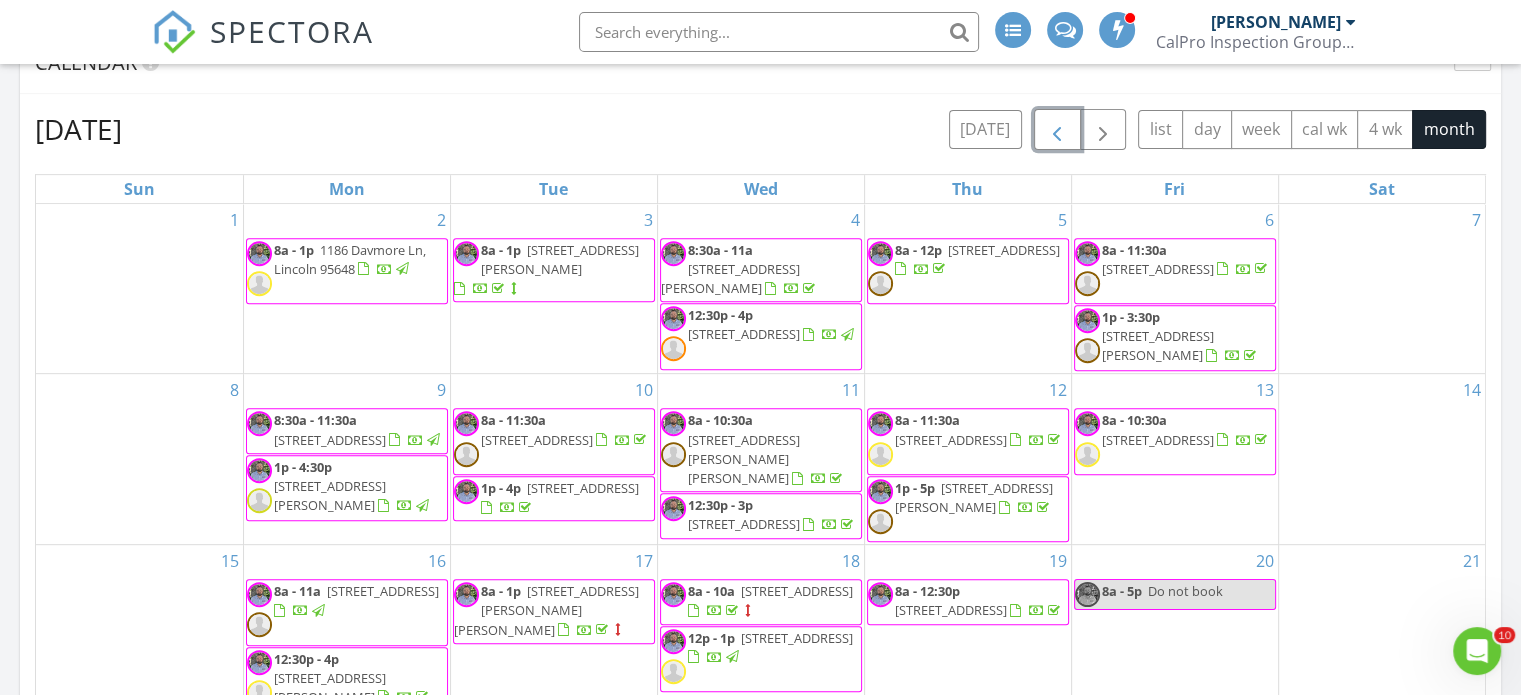 scroll, scrollTop: 764, scrollLeft: 0, axis: vertical 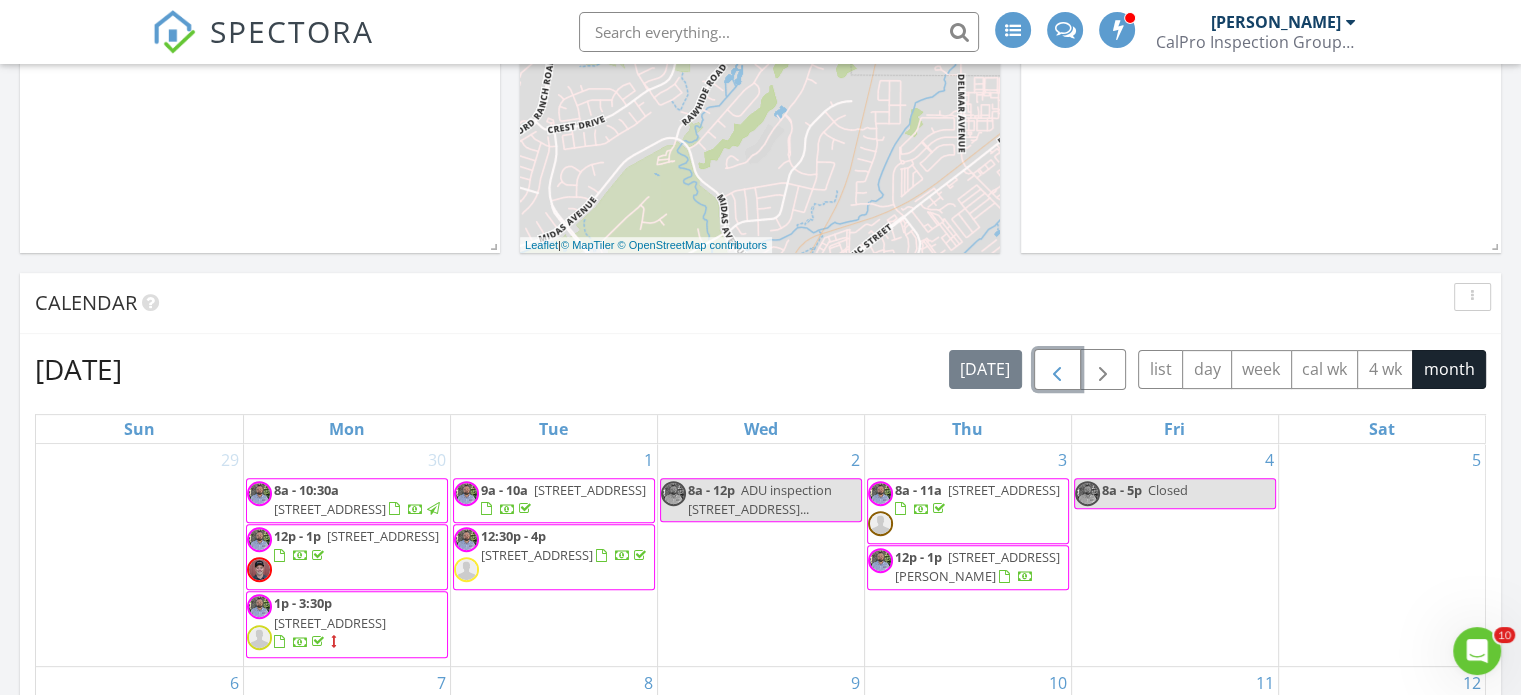 click at bounding box center (1057, 370) 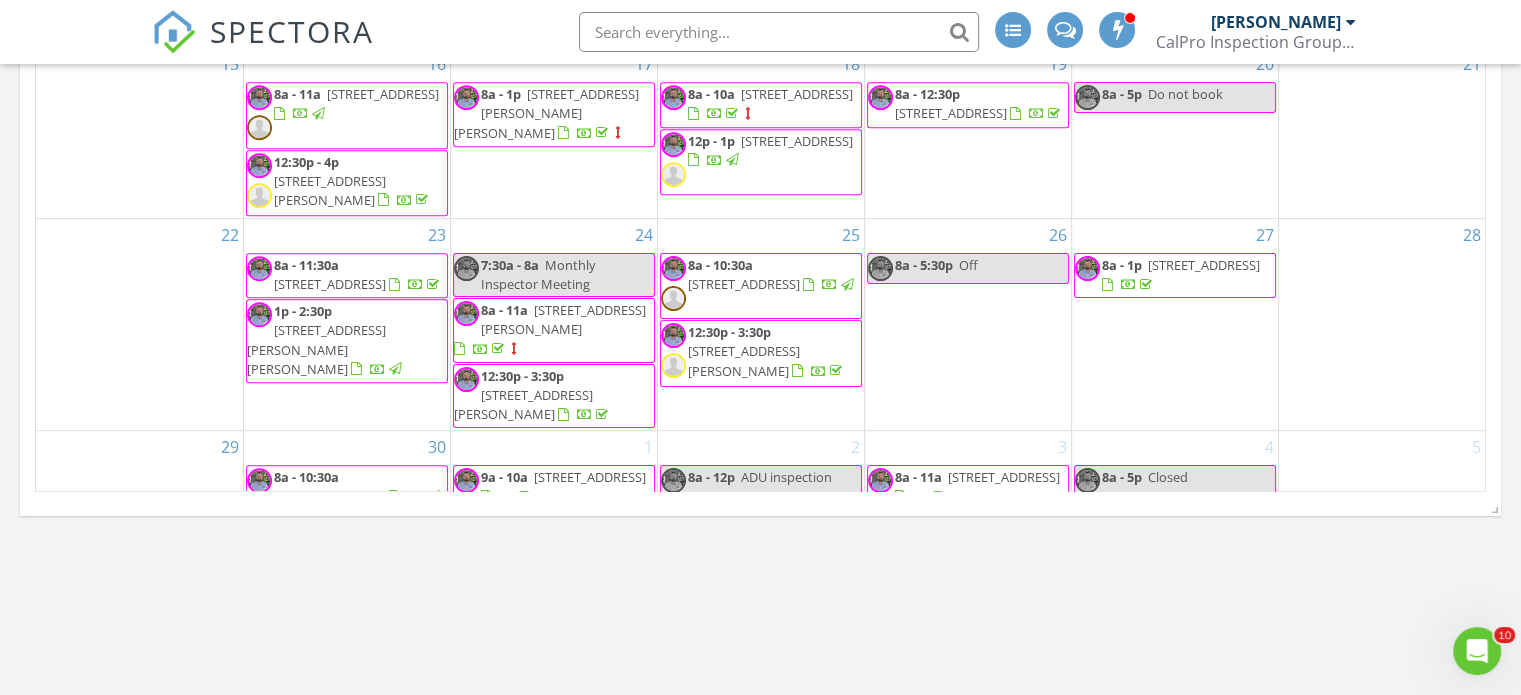 scroll, scrollTop: 1288, scrollLeft: 0, axis: vertical 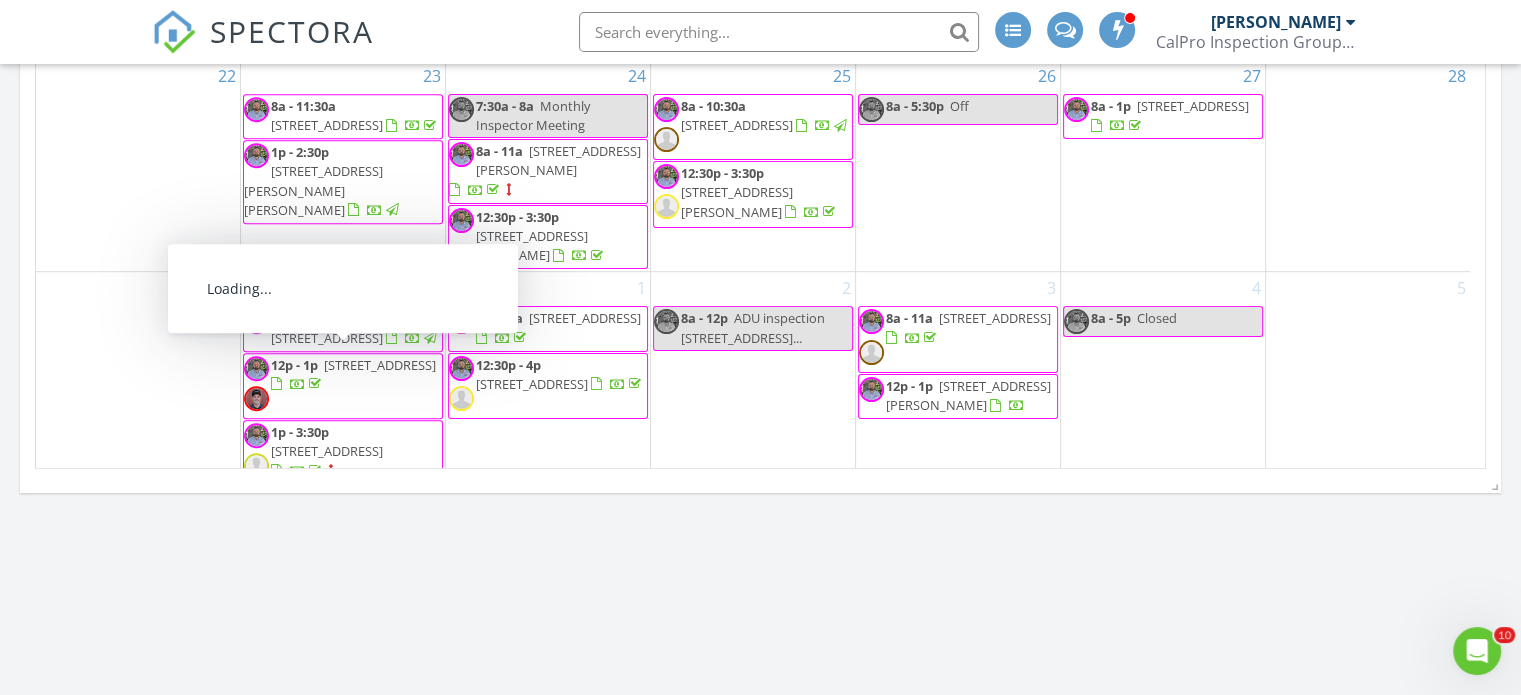 click on "2109 Pleasant Grove Blvd, Roseville 95747" at bounding box center (327, 338) 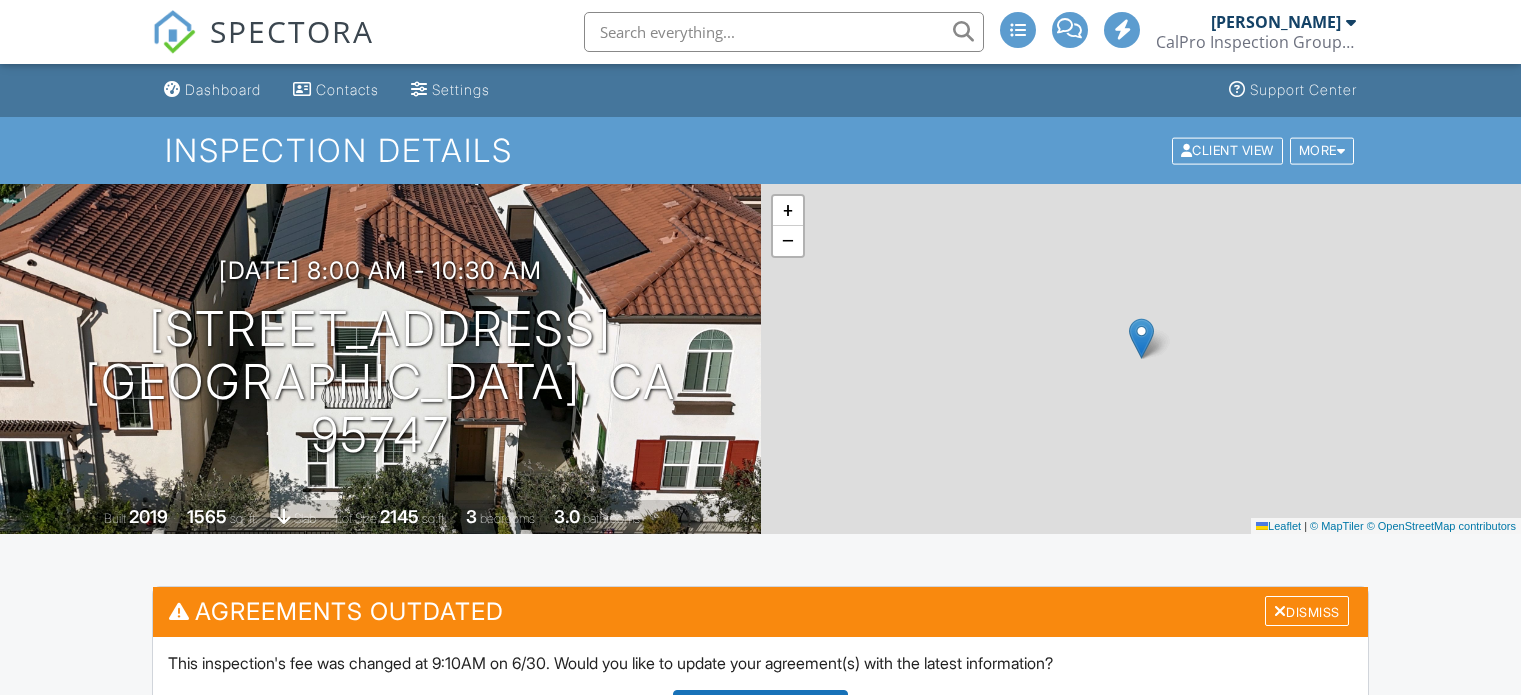 scroll, scrollTop: 0, scrollLeft: 0, axis: both 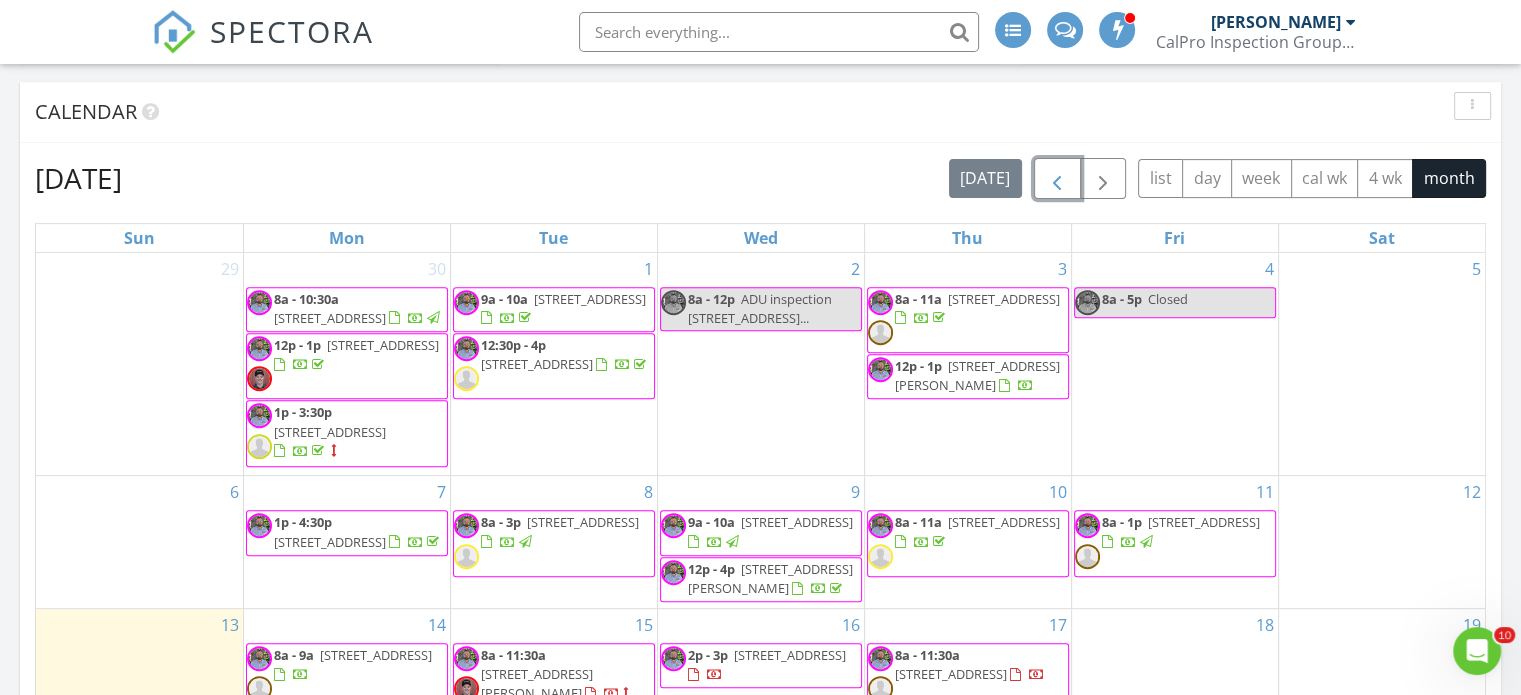 click at bounding box center [1057, 179] 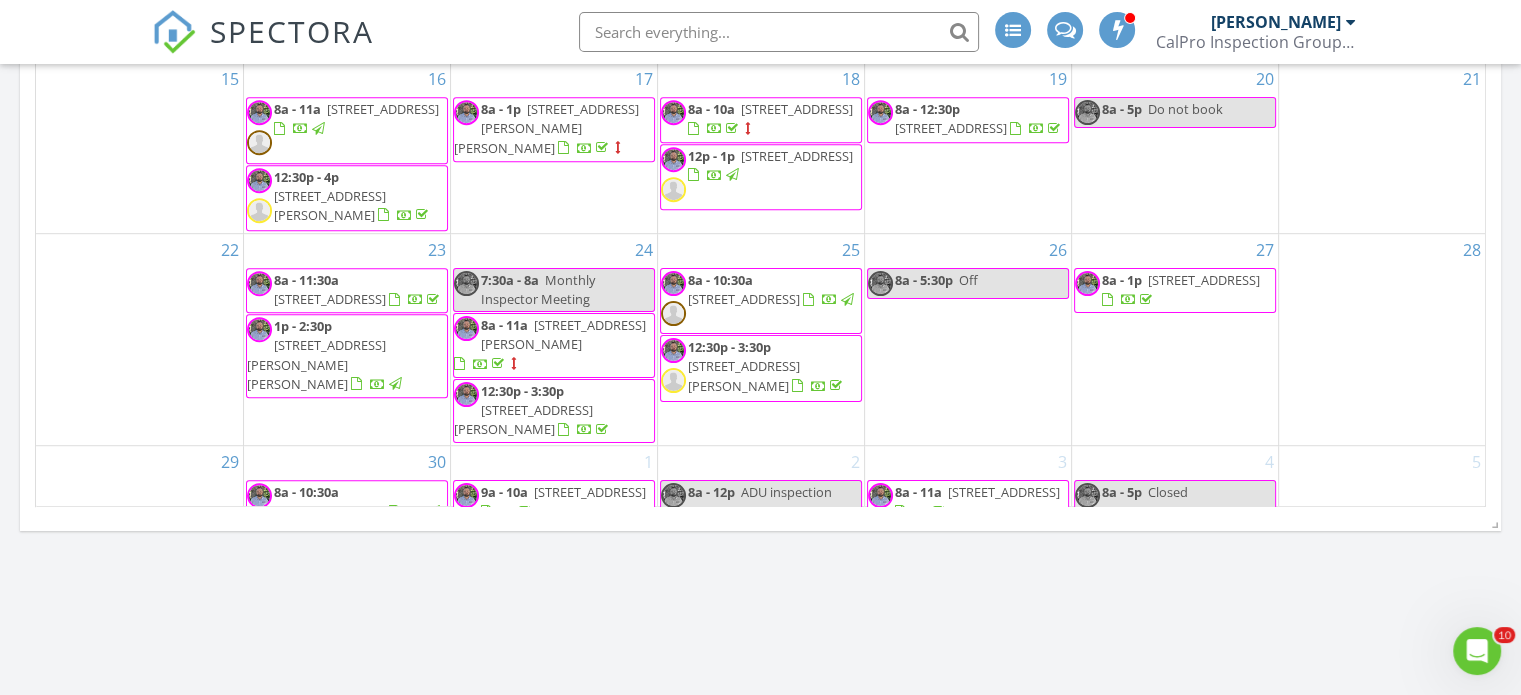 scroll, scrollTop: 1260, scrollLeft: 0, axis: vertical 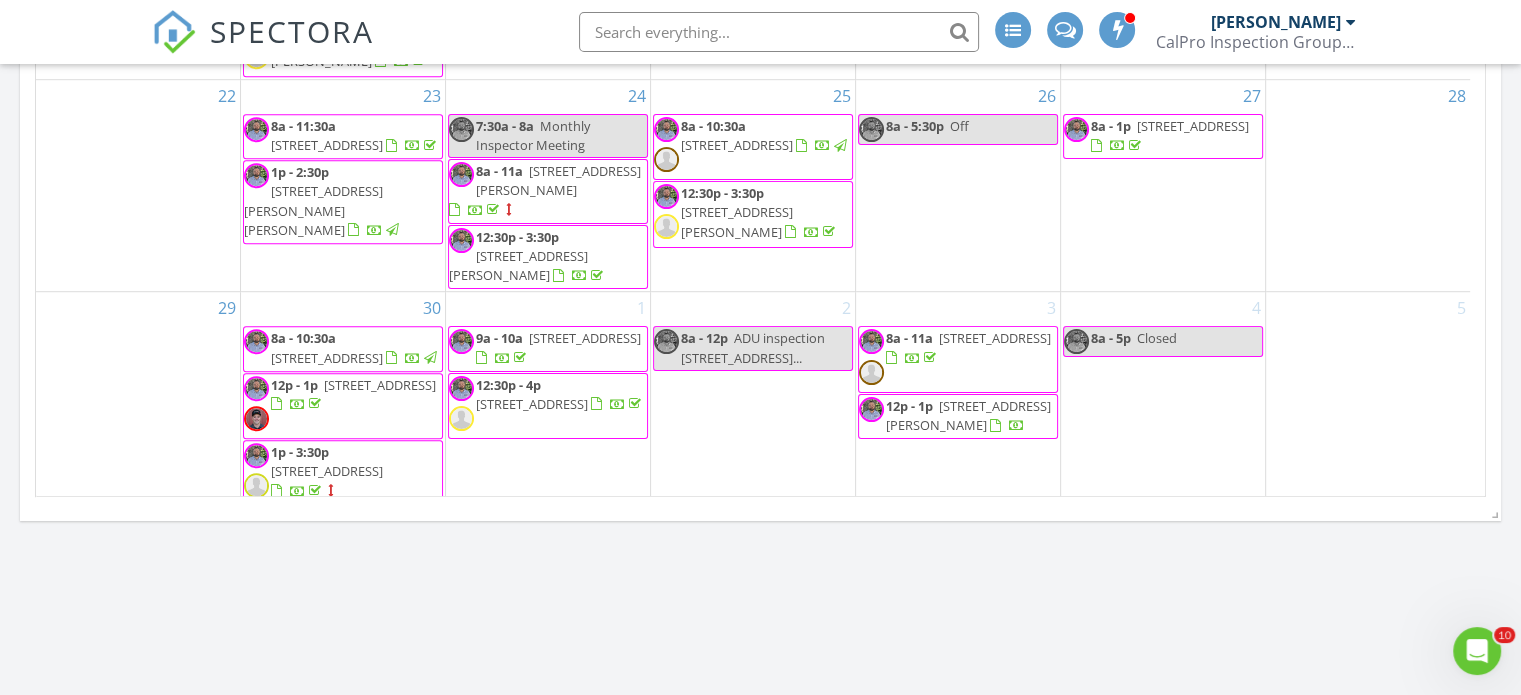 click on "[STREET_ADDRESS]" at bounding box center [380, 385] 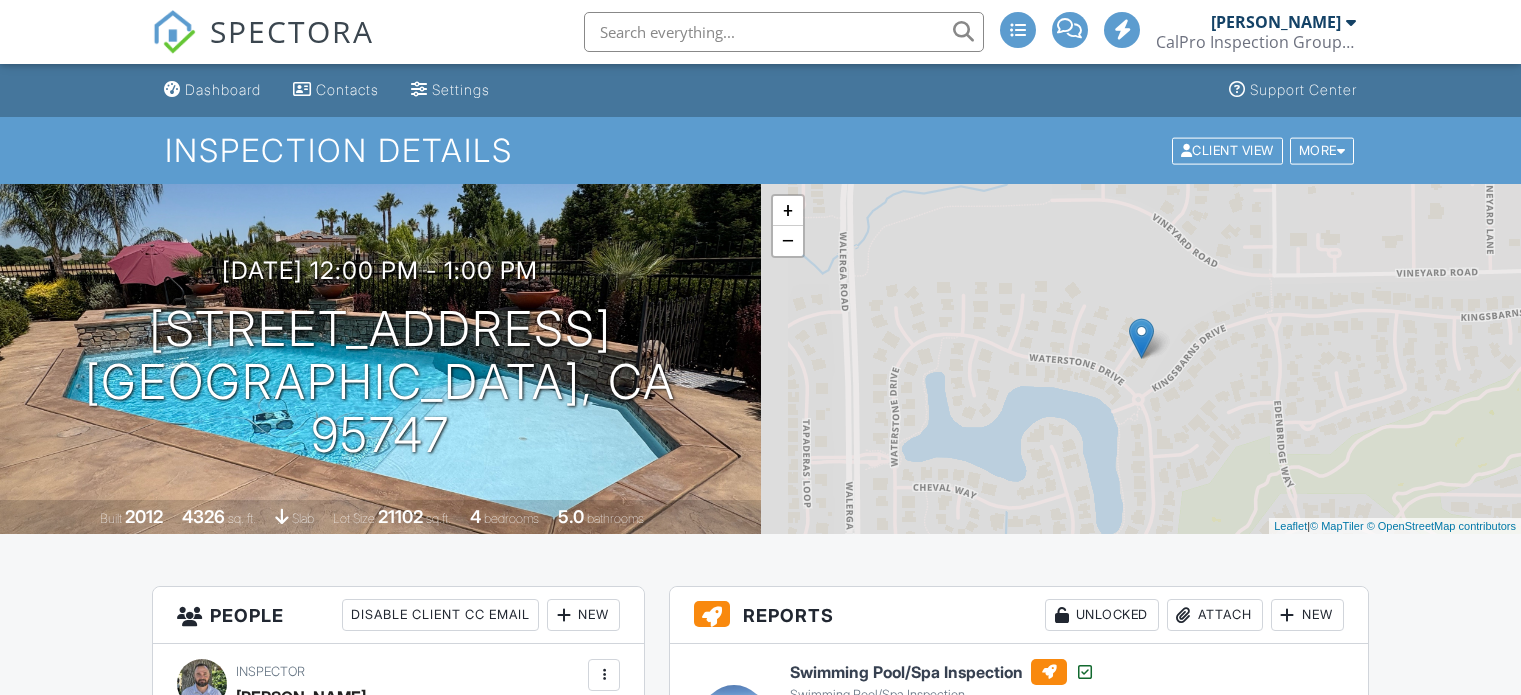 scroll, scrollTop: 0, scrollLeft: 0, axis: both 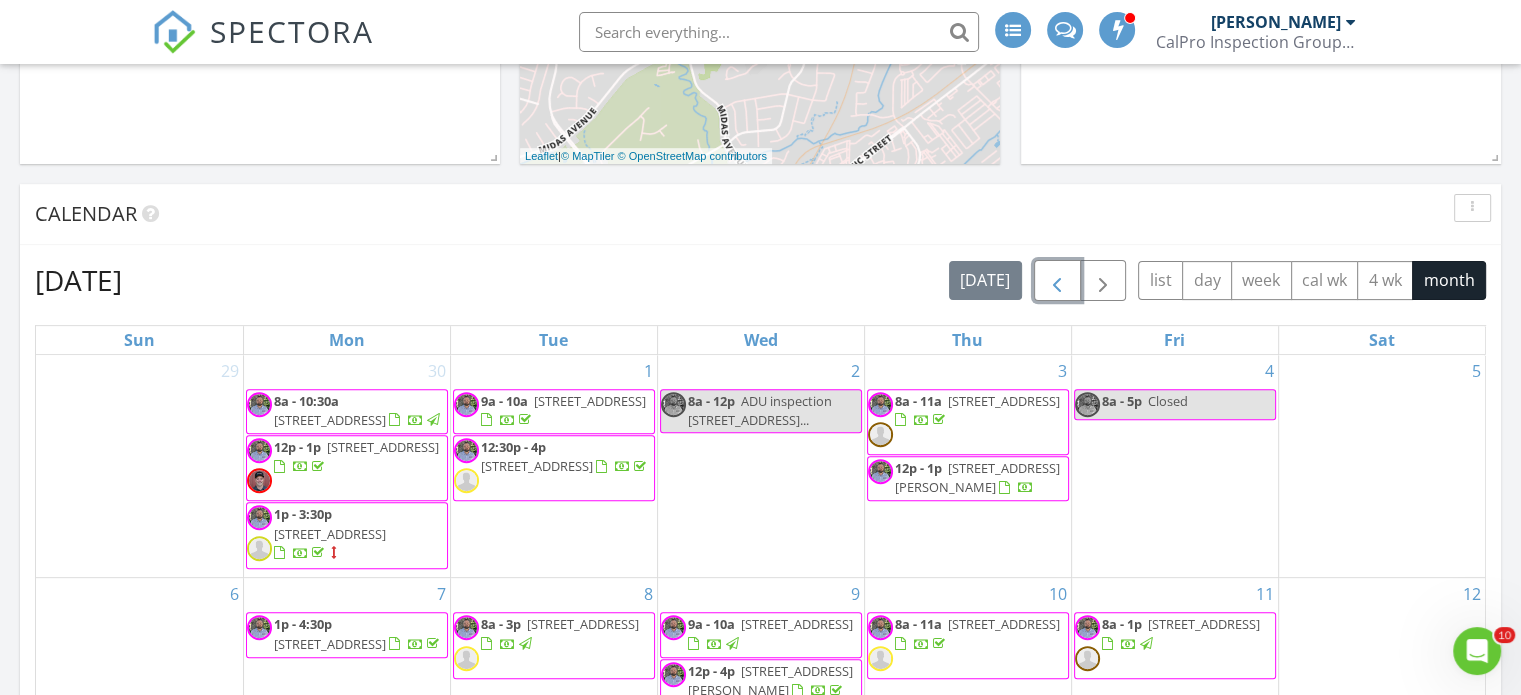 click at bounding box center (1057, 281) 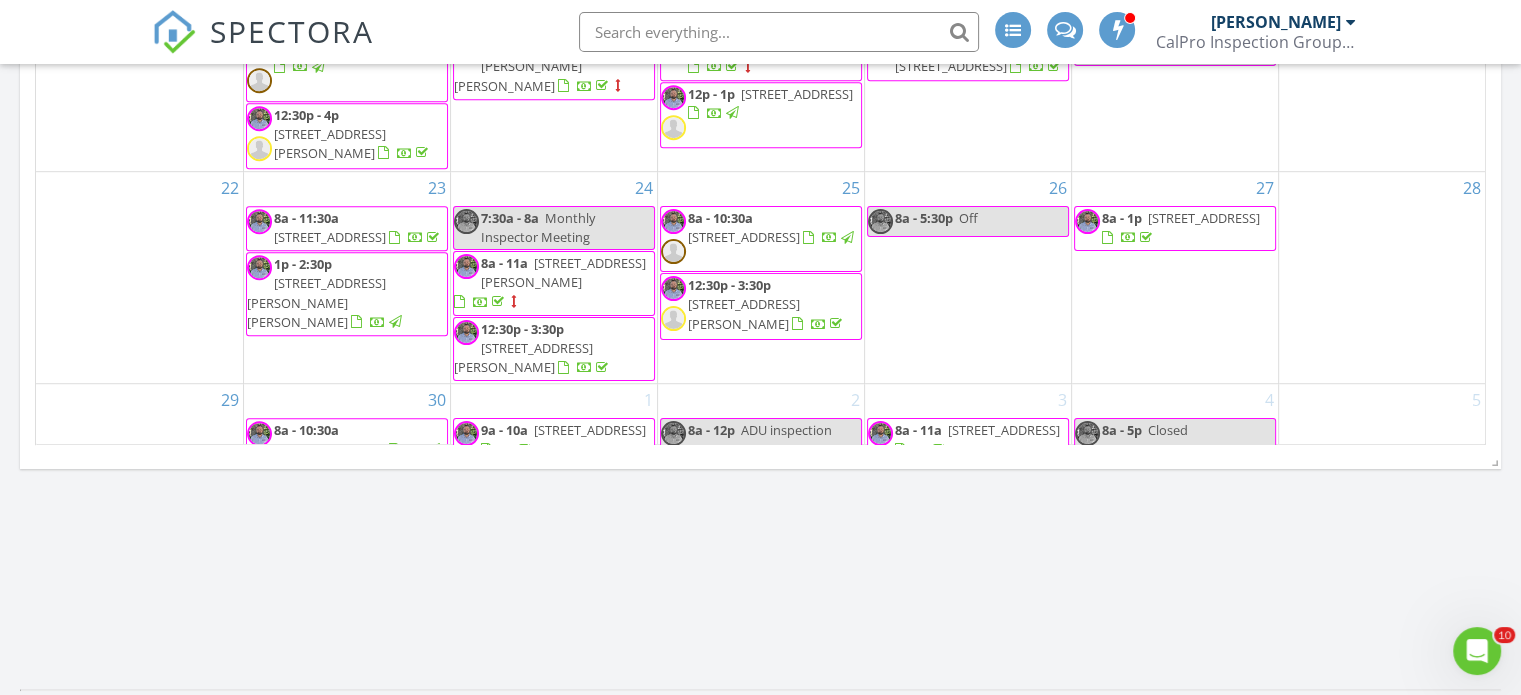 scroll, scrollTop: 1348, scrollLeft: 0, axis: vertical 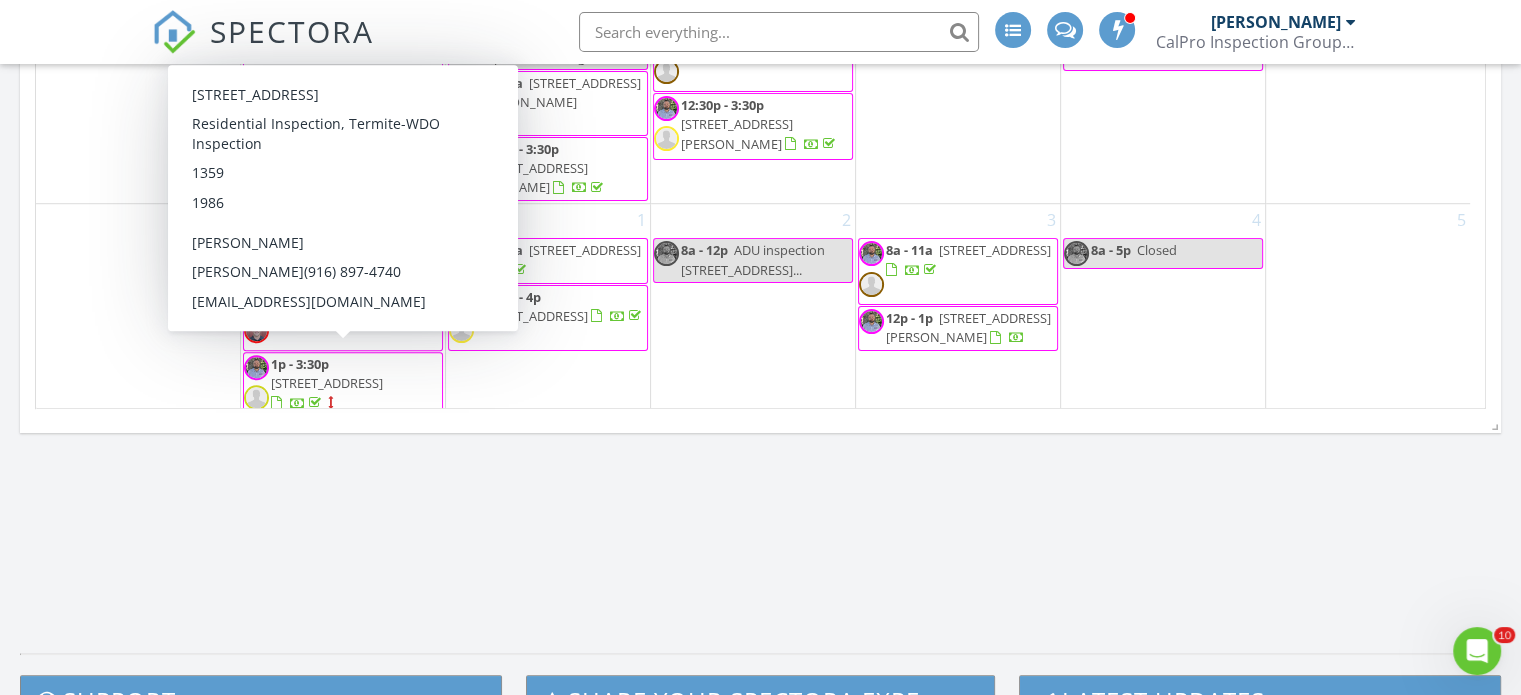click on "[STREET_ADDRESS]" at bounding box center (327, 383) 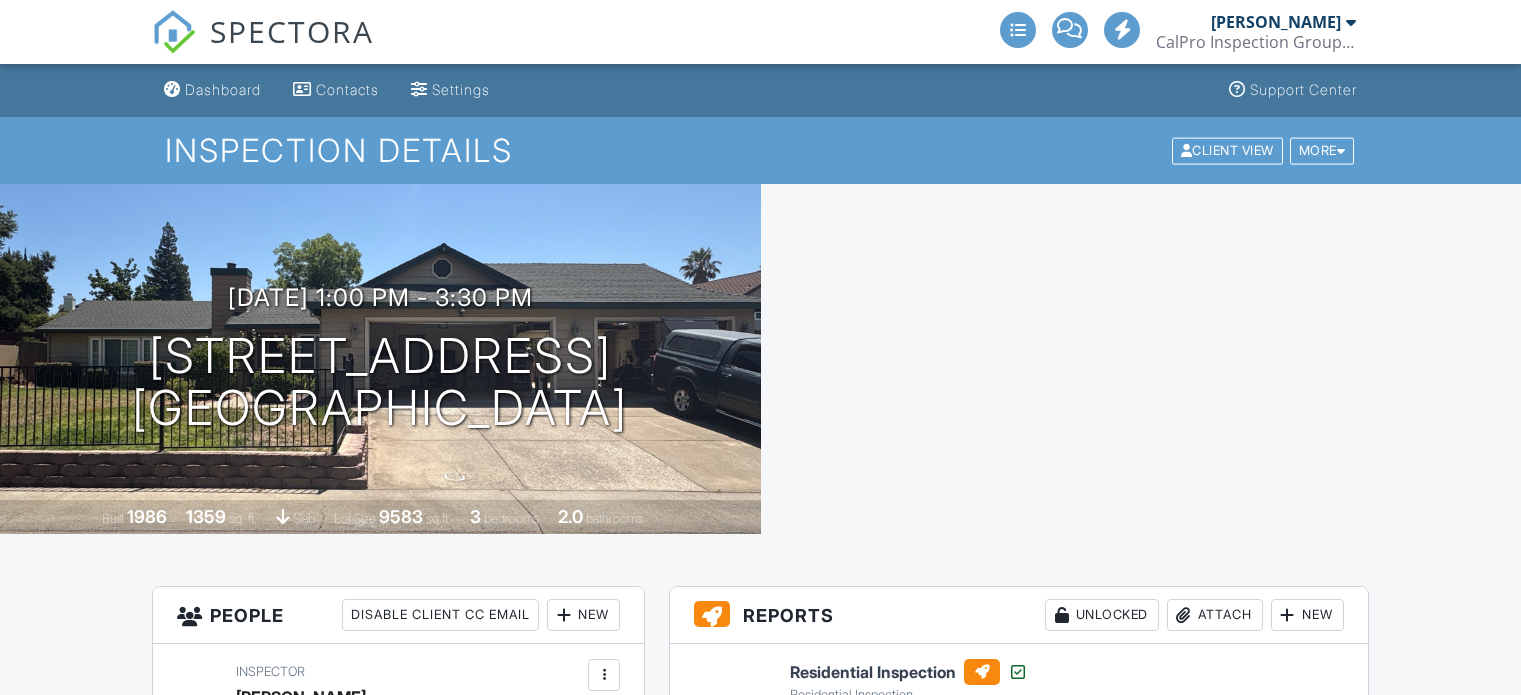 scroll, scrollTop: 0, scrollLeft: 0, axis: both 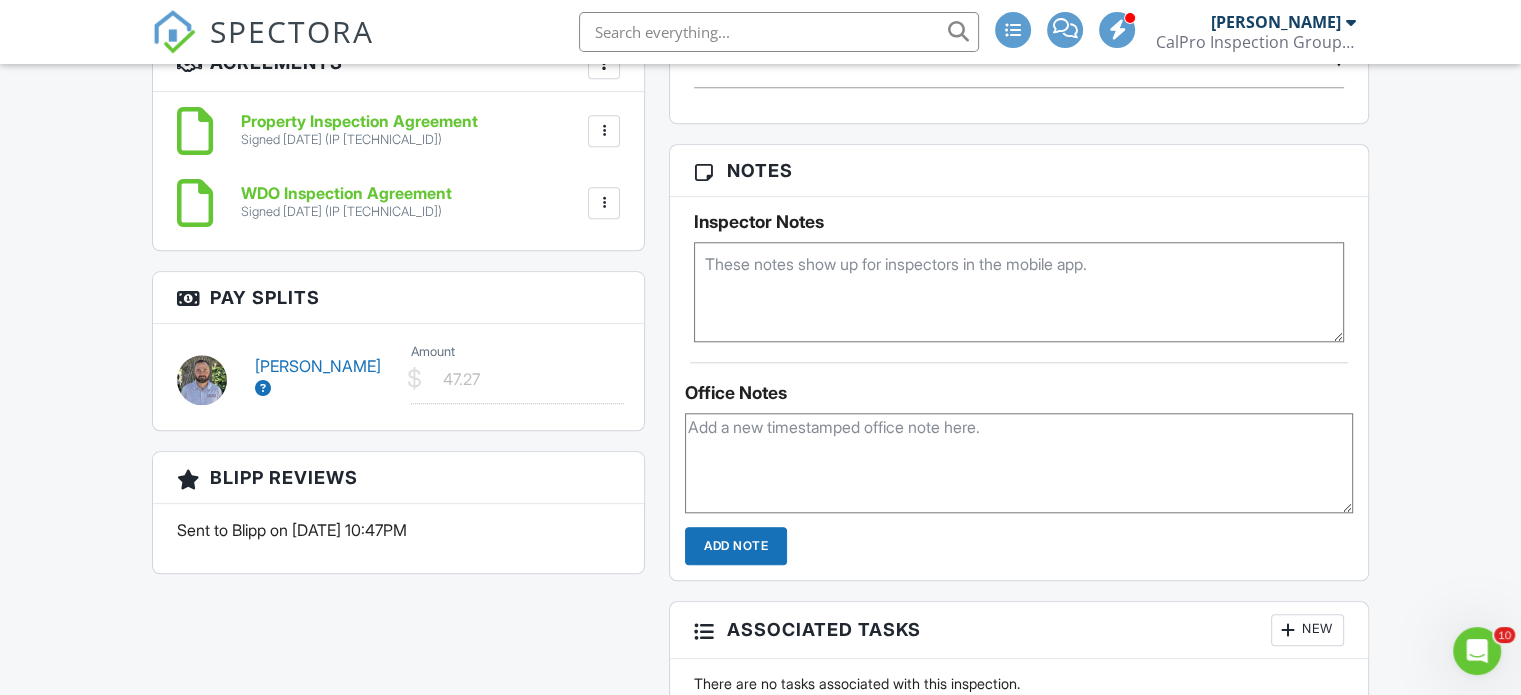 drag, startPoint x: 1525, startPoint y: 82, endPoint x: 1535, endPoint y: 340, distance: 258.19373 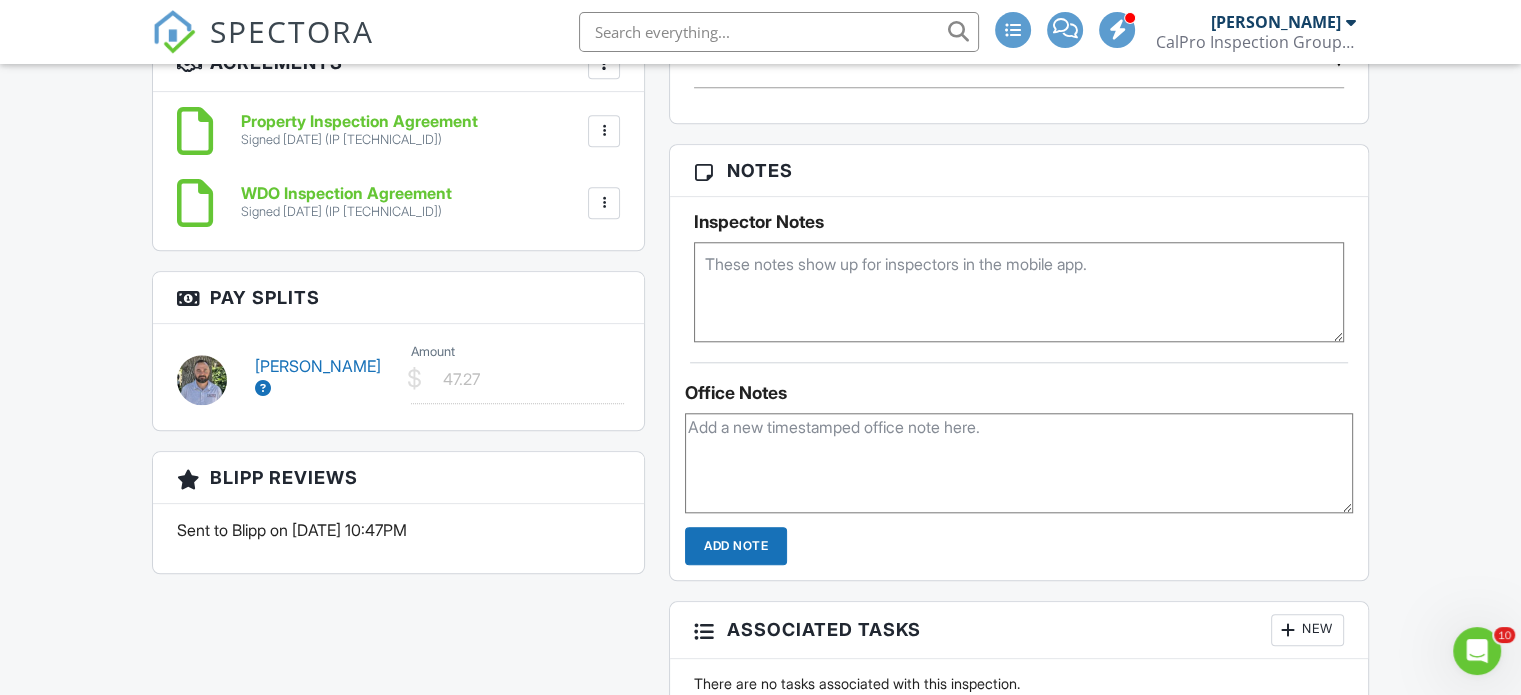 click on "SPECTORA
Chris McCay
CalPro Inspection Group Sac
Role:
Inspector
Dashboard
Inspections
Calendar
Conversations
Tasks
Reporting
Equipment
Settings
What's New
Sign Out
Dashboard
Contacts
Settings
Support Center
Inspection Details
Client View
More
Property Details
Reschedule
Share
Cancel
Delete
Print Order
Convert to V9
06/30/2025  1:00 pm
- 3:30 pm
7952 Brockwood Way
Citrus Heights, CA 95621
Built
1986
1359
sq. ft.
slab
Lot Size
9583
sq.ft.
3
bedrooms
2.0
bathrooms
+ −  Leaflet   |   © MapTiler   © OpenStreetMap contributors" at bounding box center [760, 518] 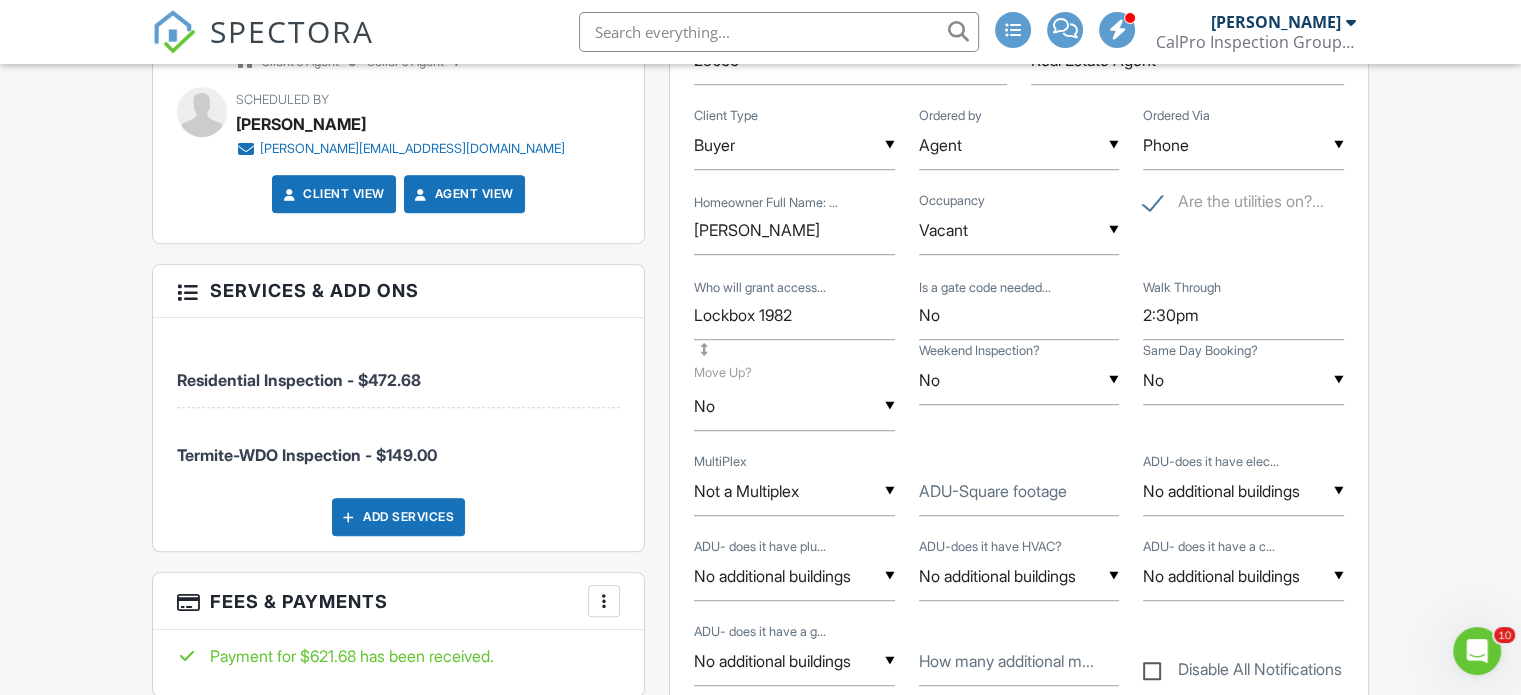 scroll, scrollTop: 1189, scrollLeft: 0, axis: vertical 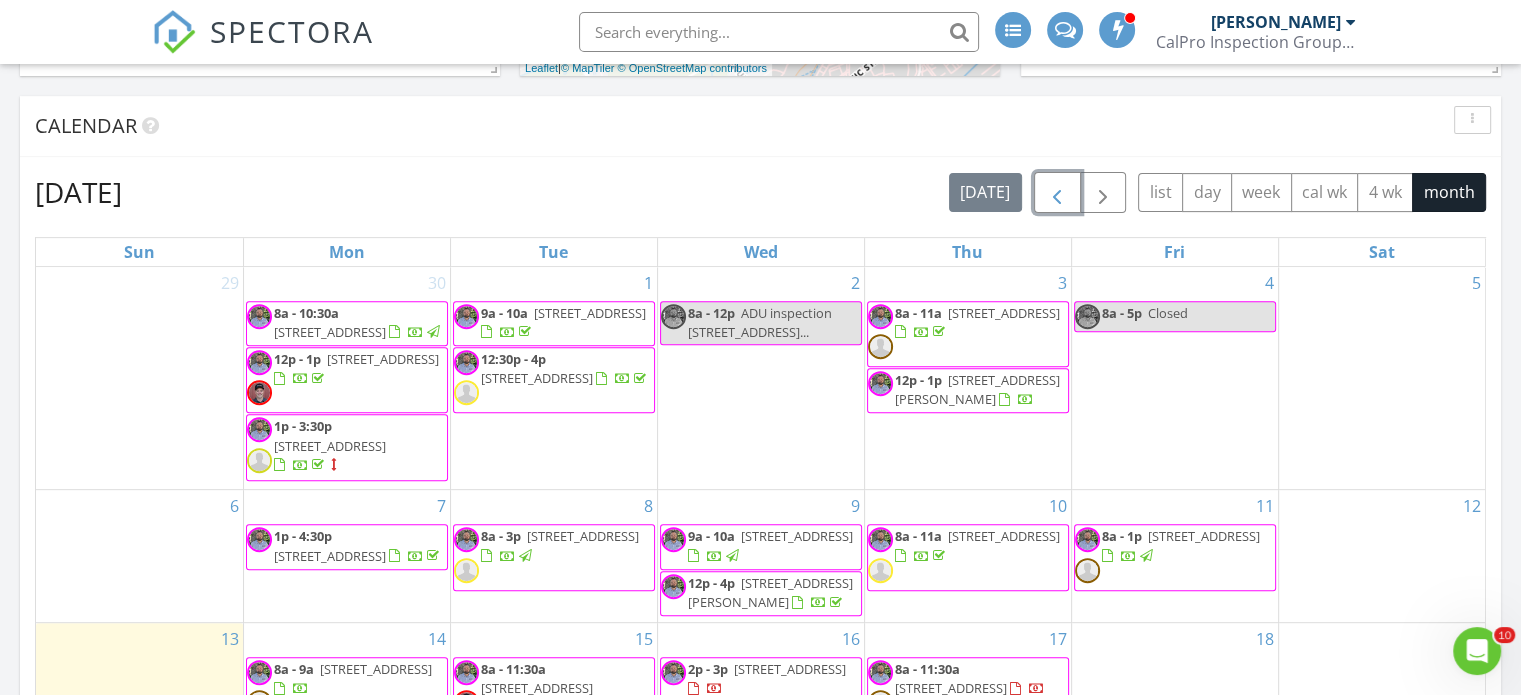 click at bounding box center [1057, 193] 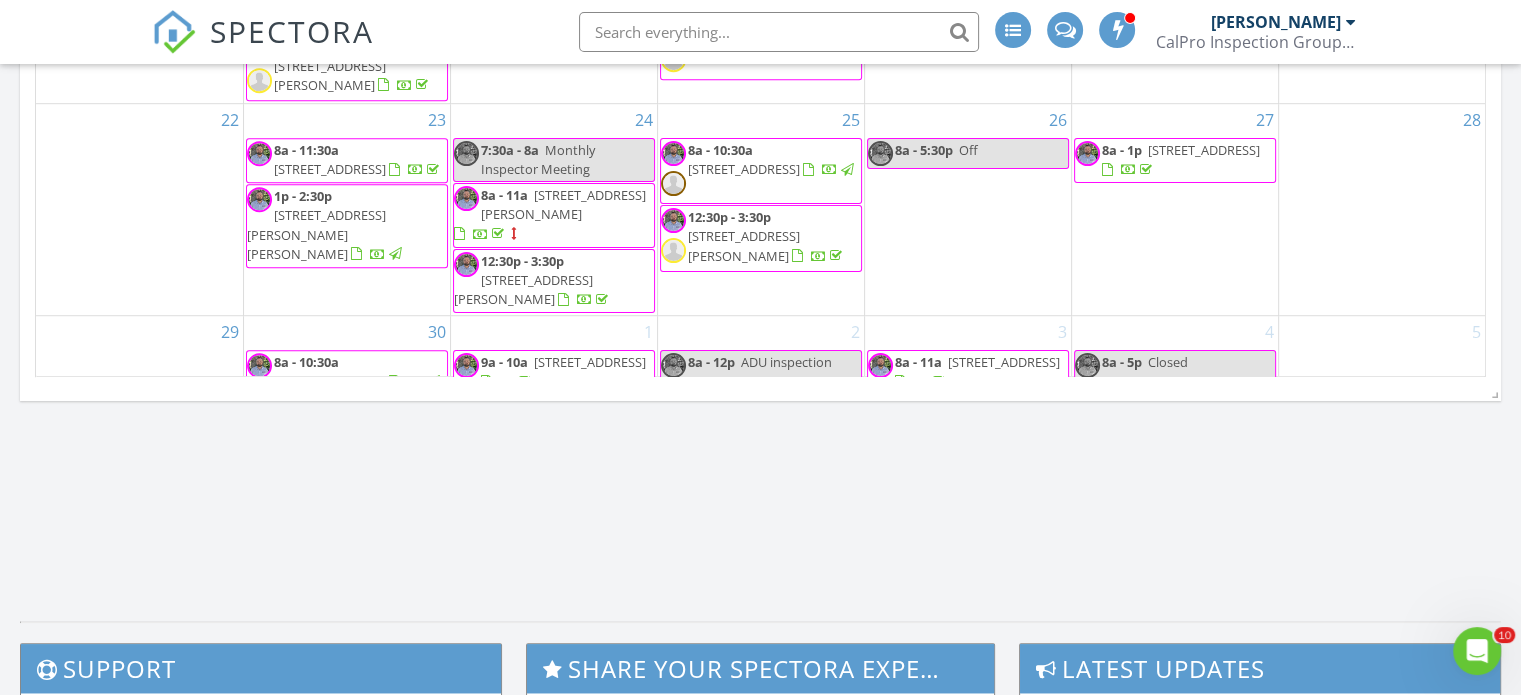 scroll, scrollTop: 1400, scrollLeft: 0, axis: vertical 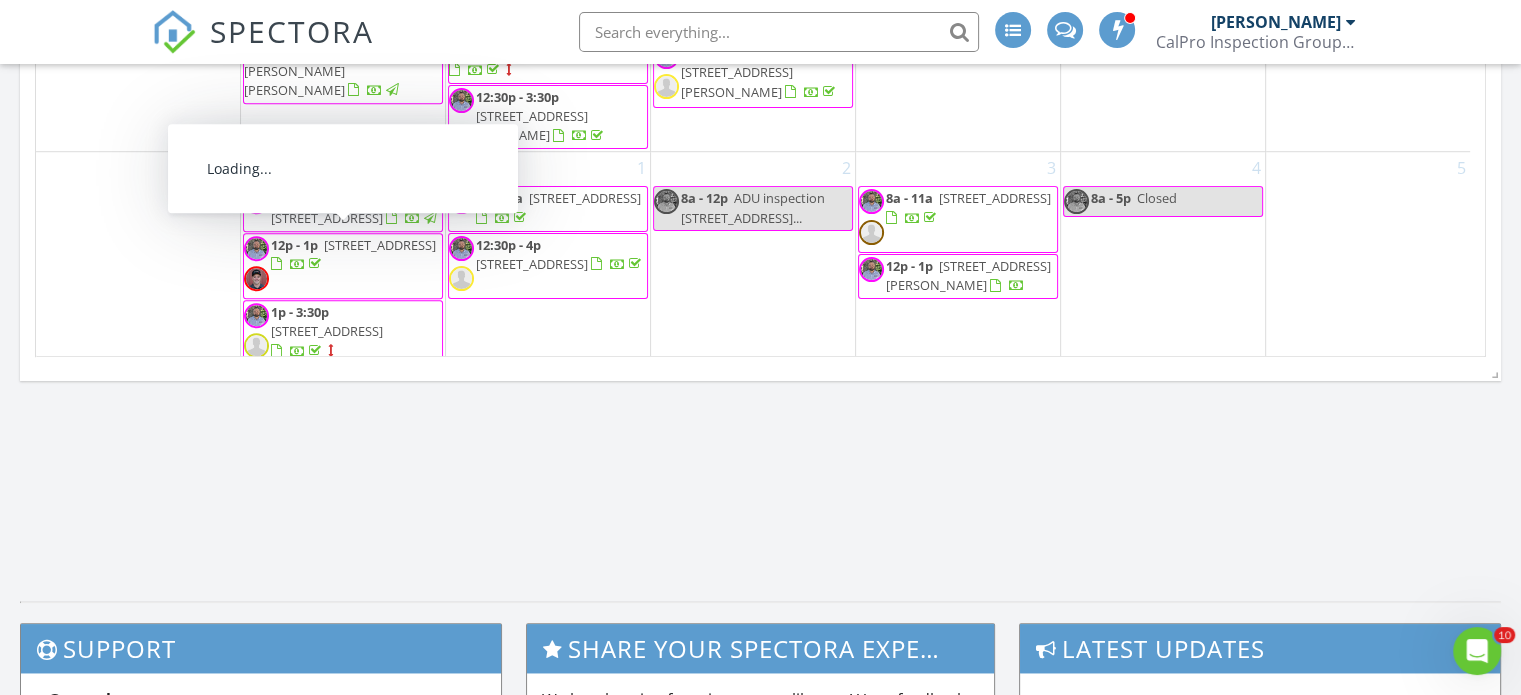 click on "12p - 1p
[STREET_ADDRESS]" at bounding box center (343, 266) 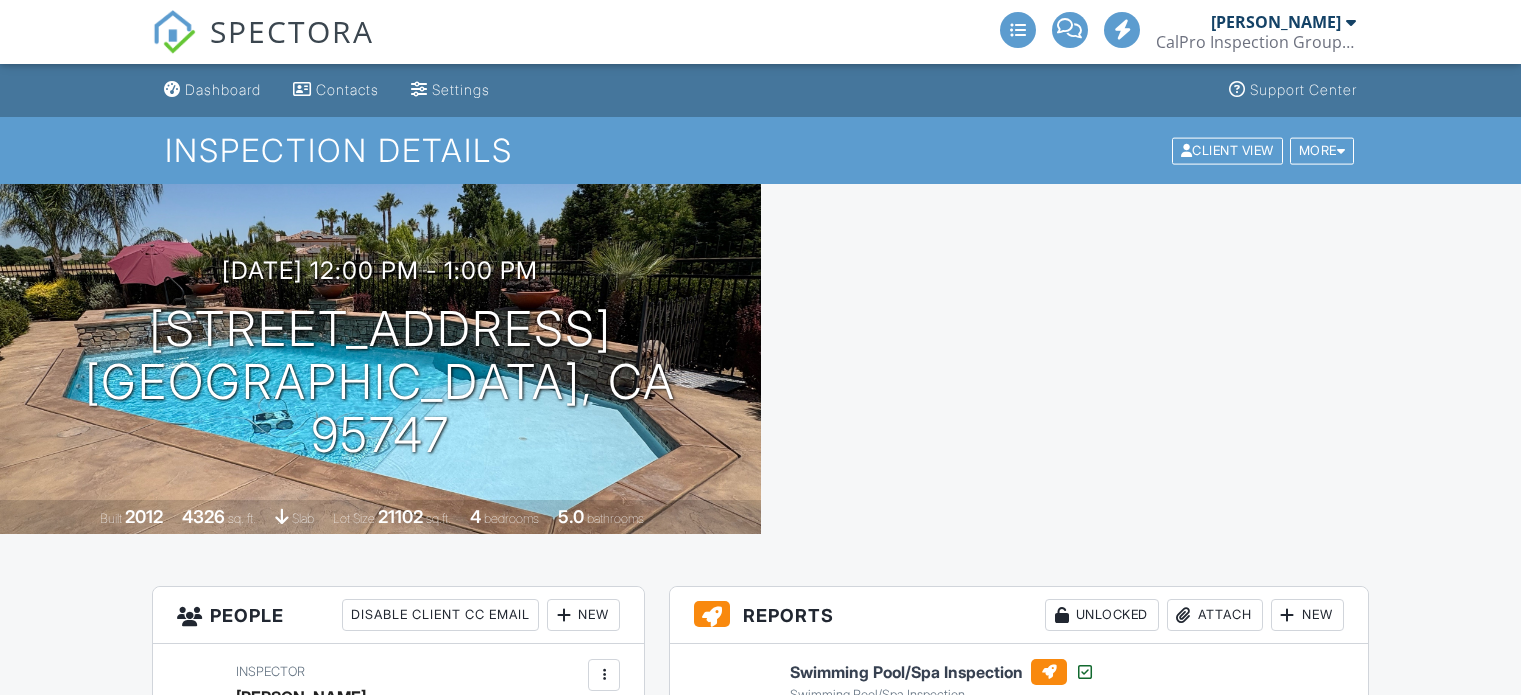 scroll, scrollTop: 0, scrollLeft: 0, axis: both 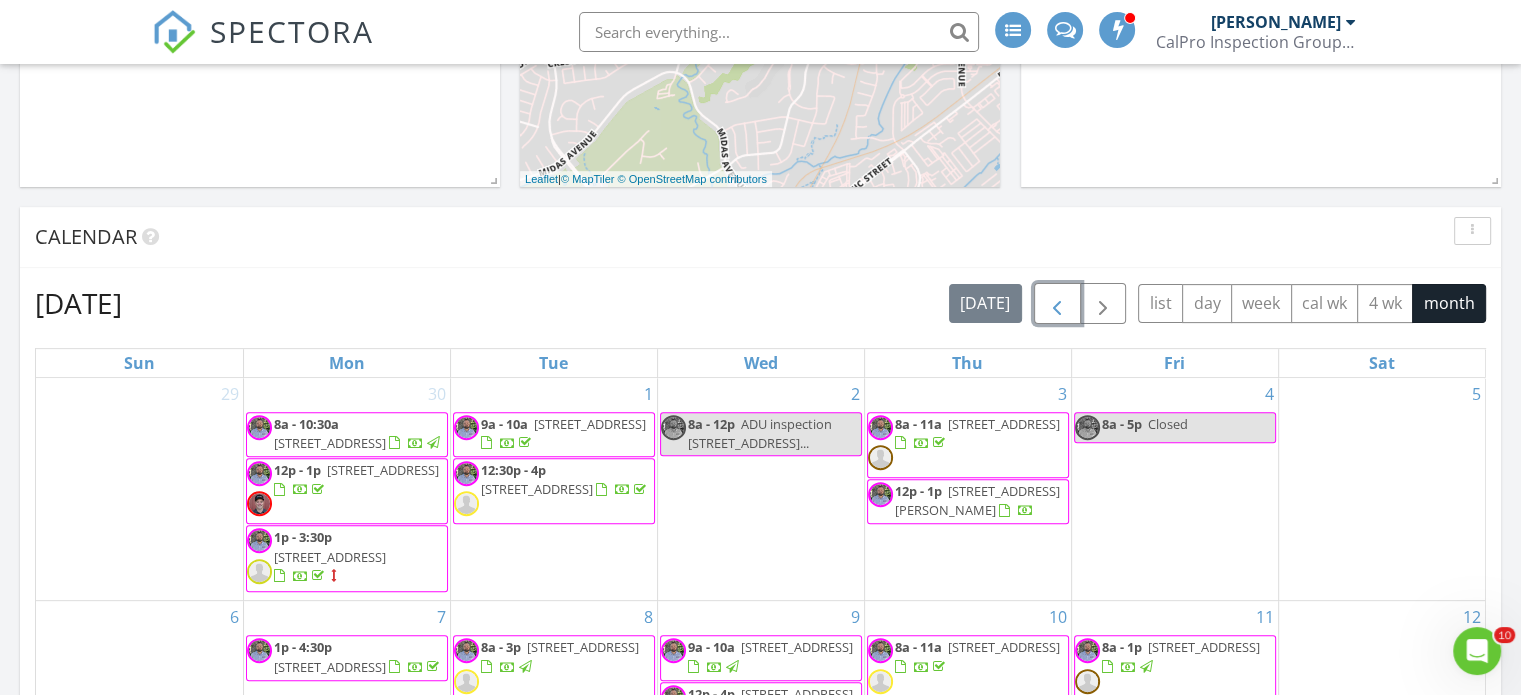 click at bounding box center [1057, 304] 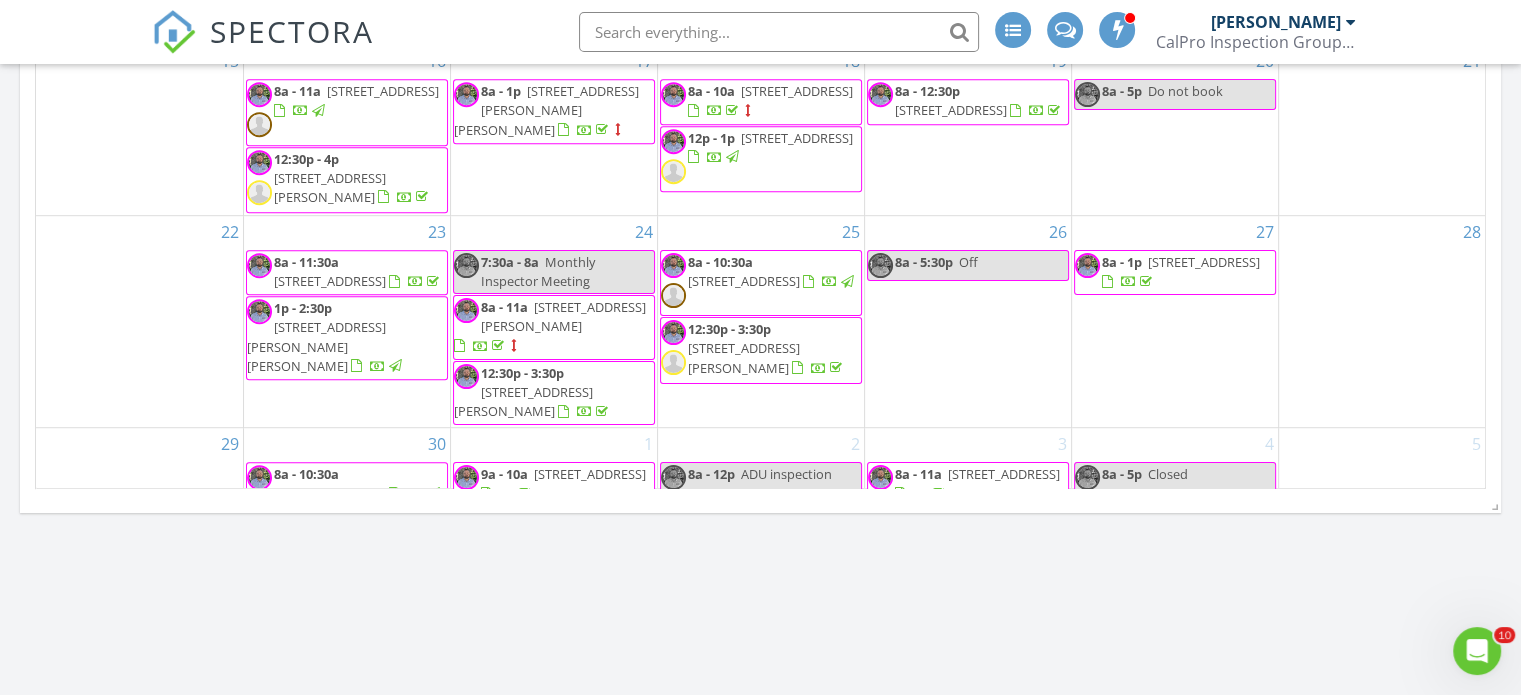 scroll, scrollTop: 1265, scrollLeft: 0, axis: vertical 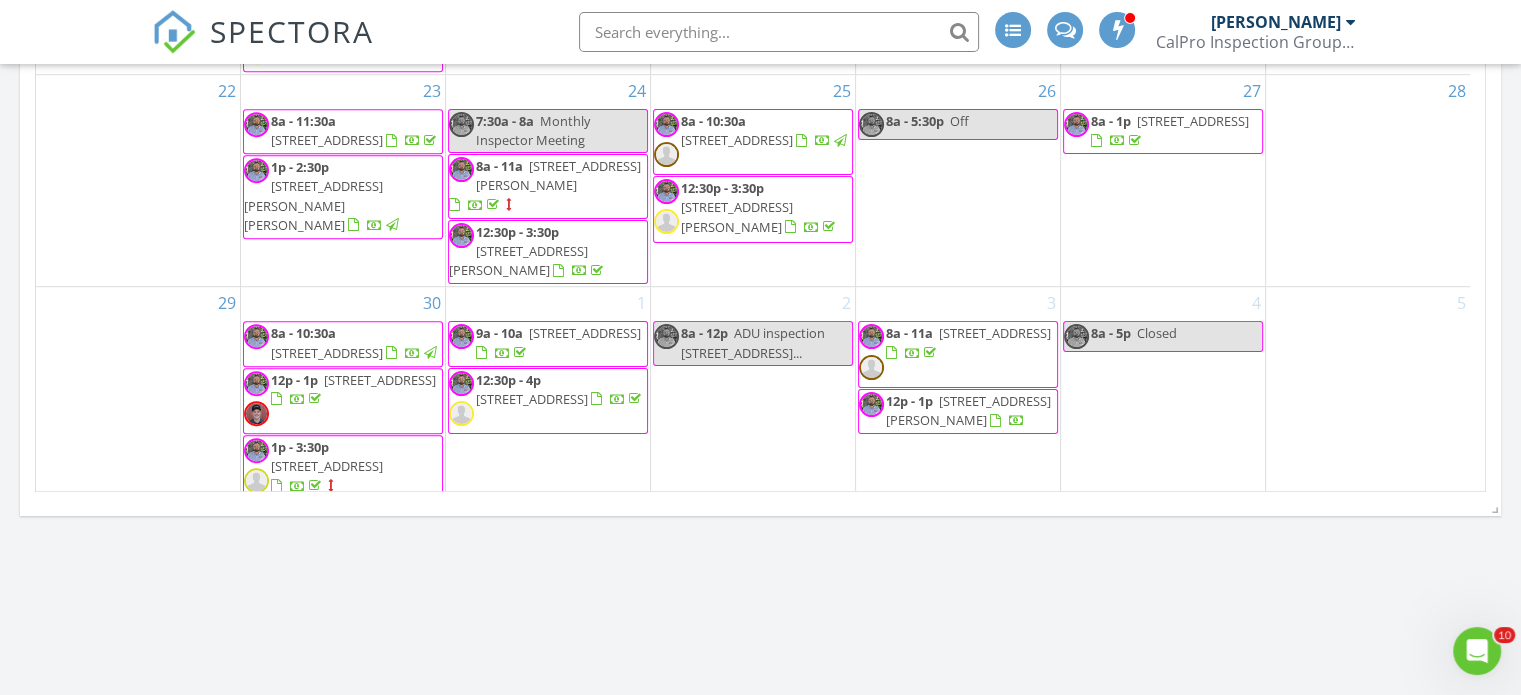 click on "2109 Pleasant Grove Blvd, Roseville 95747" at bounding box center [327, 353] 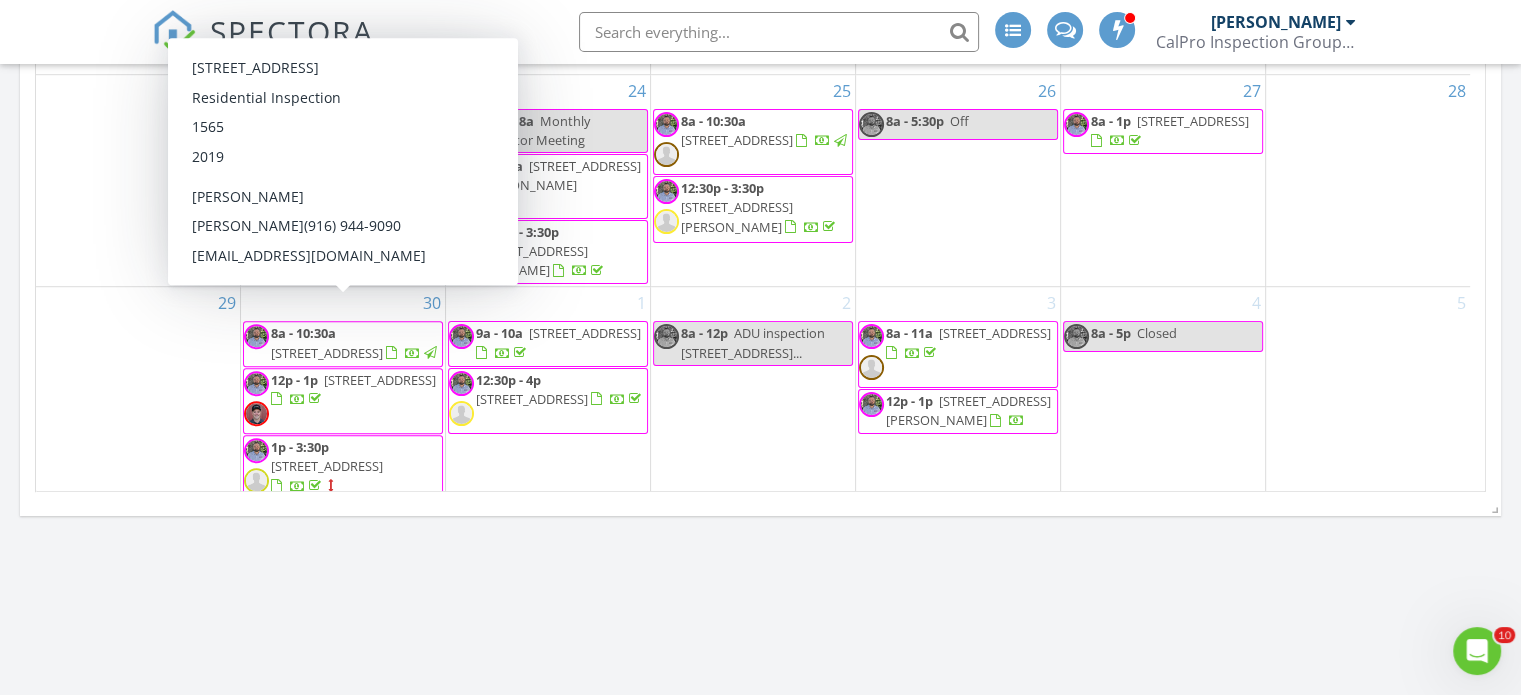 click on "2109 Pleasant Grove Blvd, Roseville 95747" at bounding box center [327, 353] 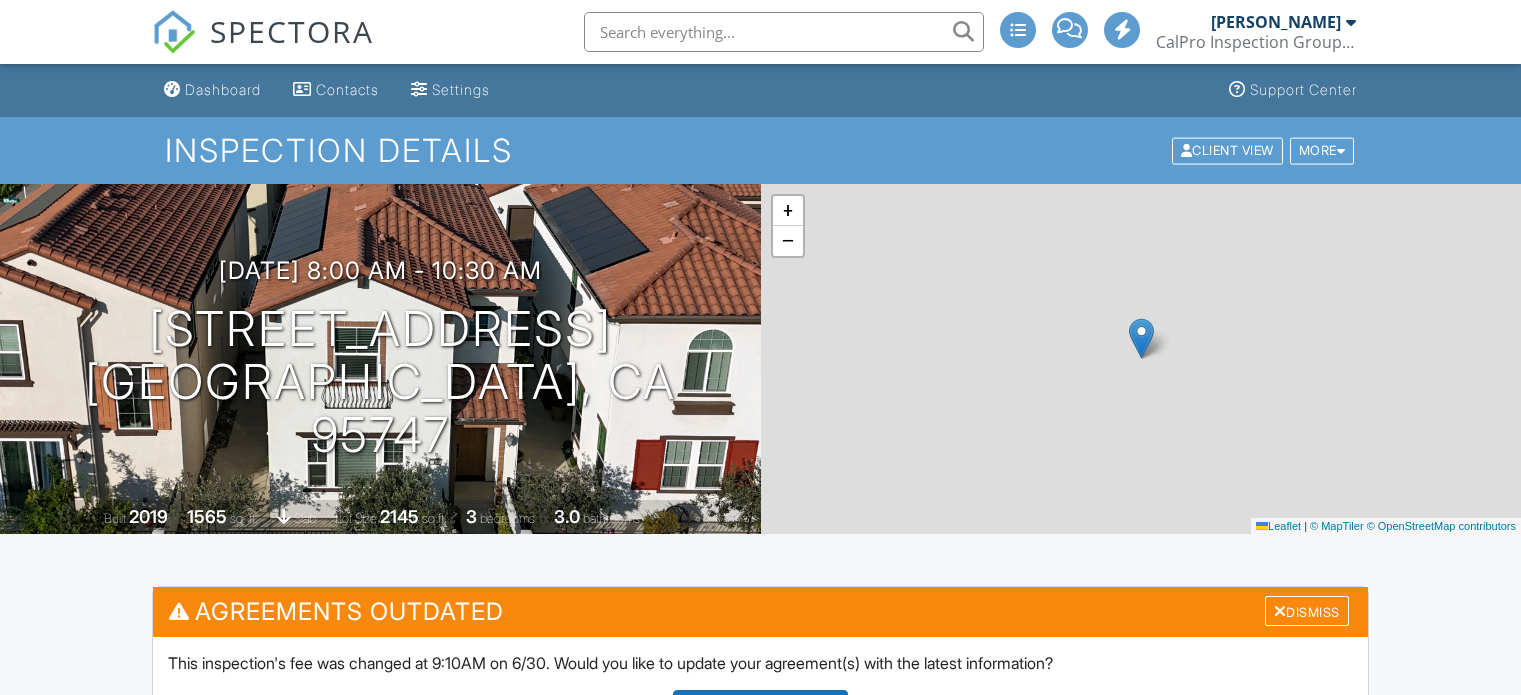 scroll, scrollTop: 0, scrollLeft: 0, axis: both 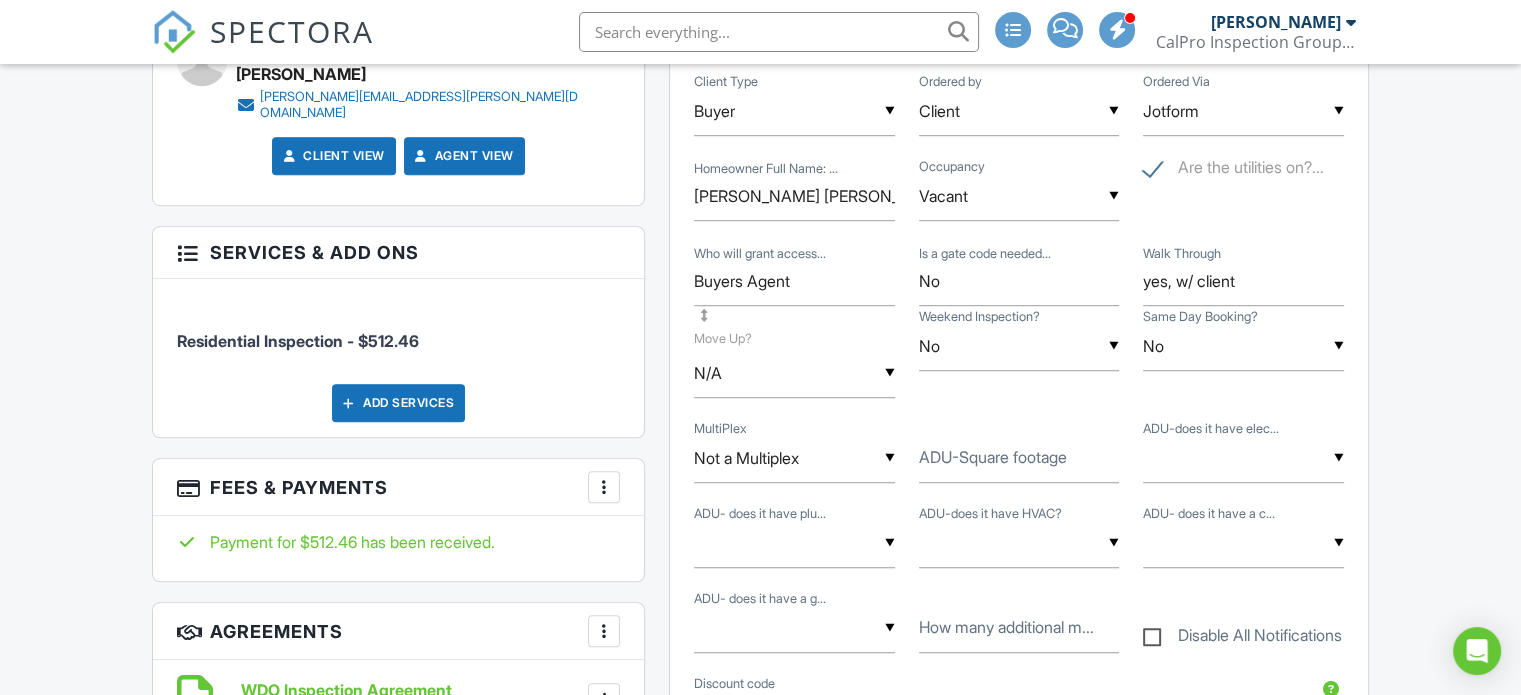 drag, startPoint x: 1528, startPoint y: 46, endPoint x: 1535, endPoint y: 215, distance: 169.14491 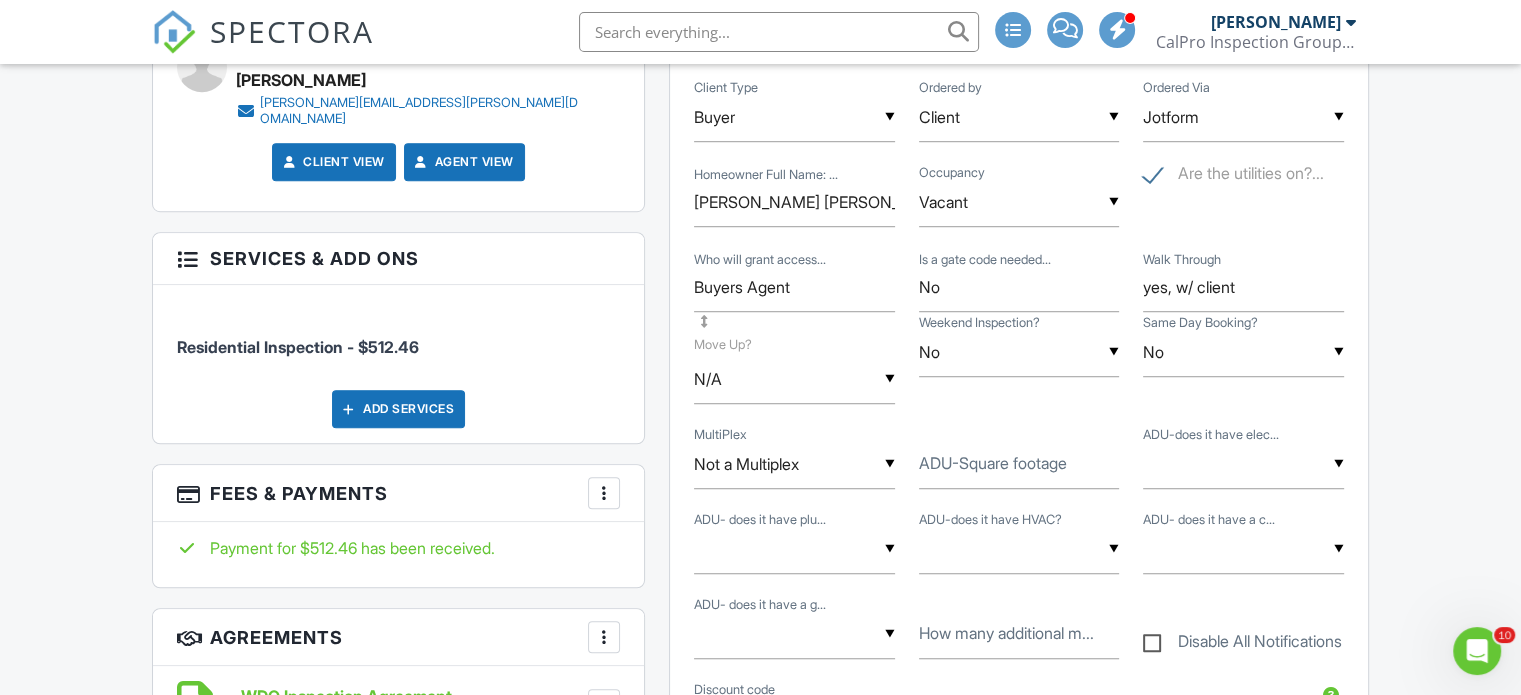 scroll, scrollTop: 0, scrollLeft: 0, axis: both 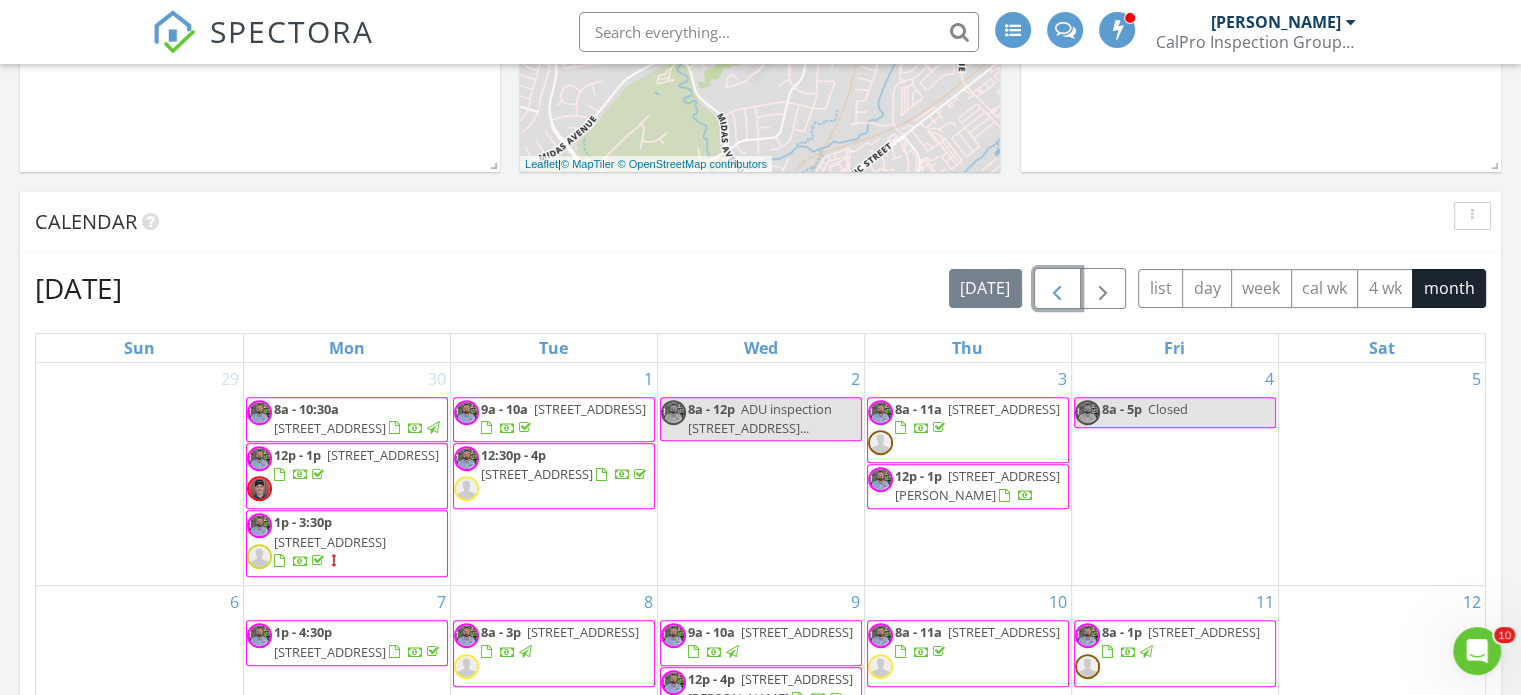 click at bounding box center (1057, 289) 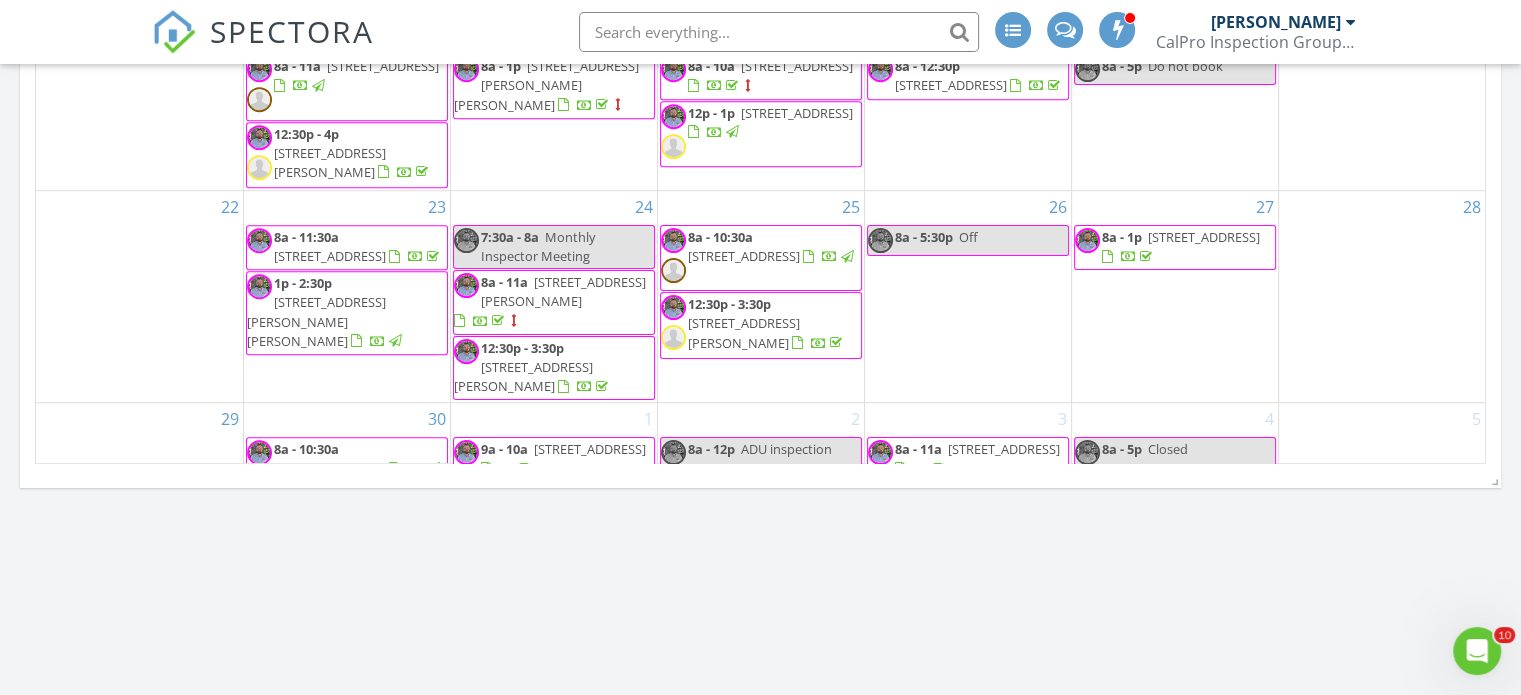 scroll, scrollTop: 1280, scrollLeft: 0, axis: vertical 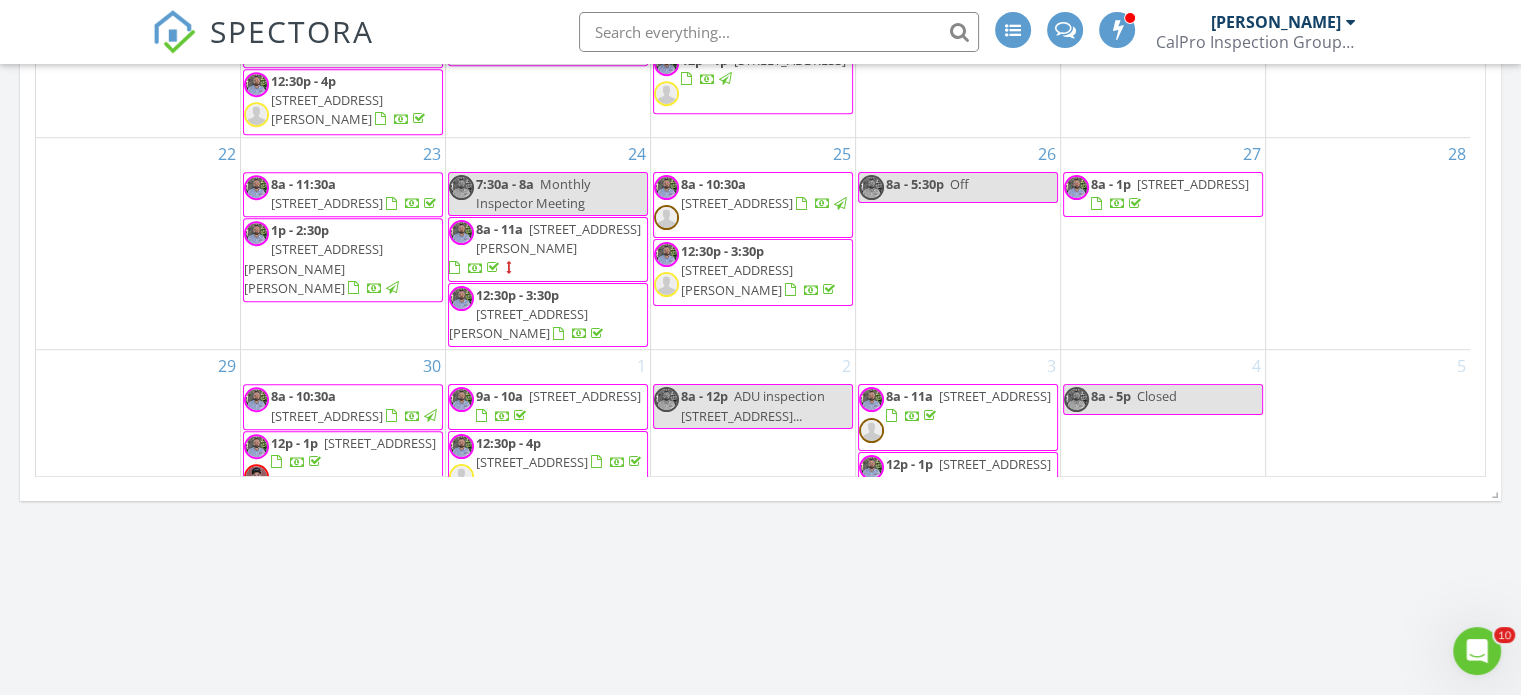 click on "[STREET_ADDRESS]" at bounding box center [1193, 184] 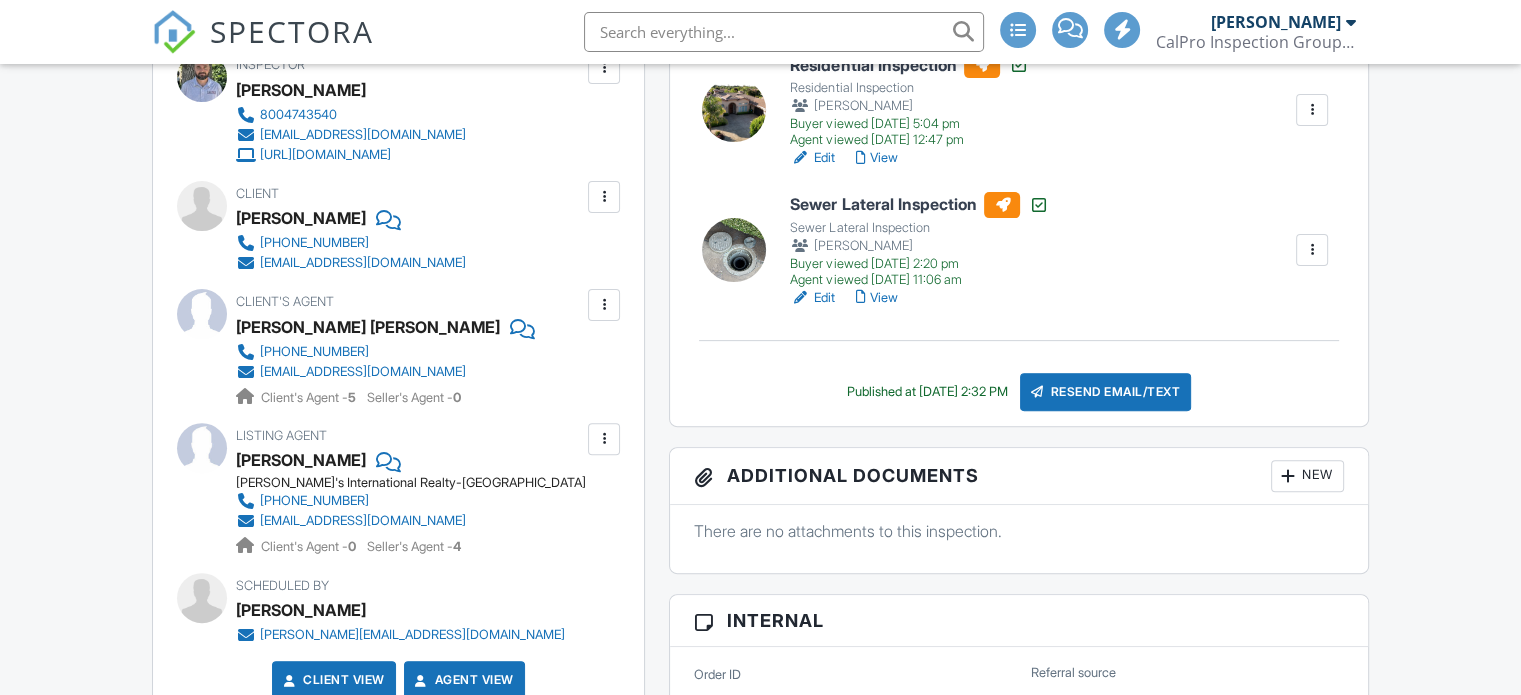scroll, scrollTop: 908, scrollLeft: 0, axis: vertical 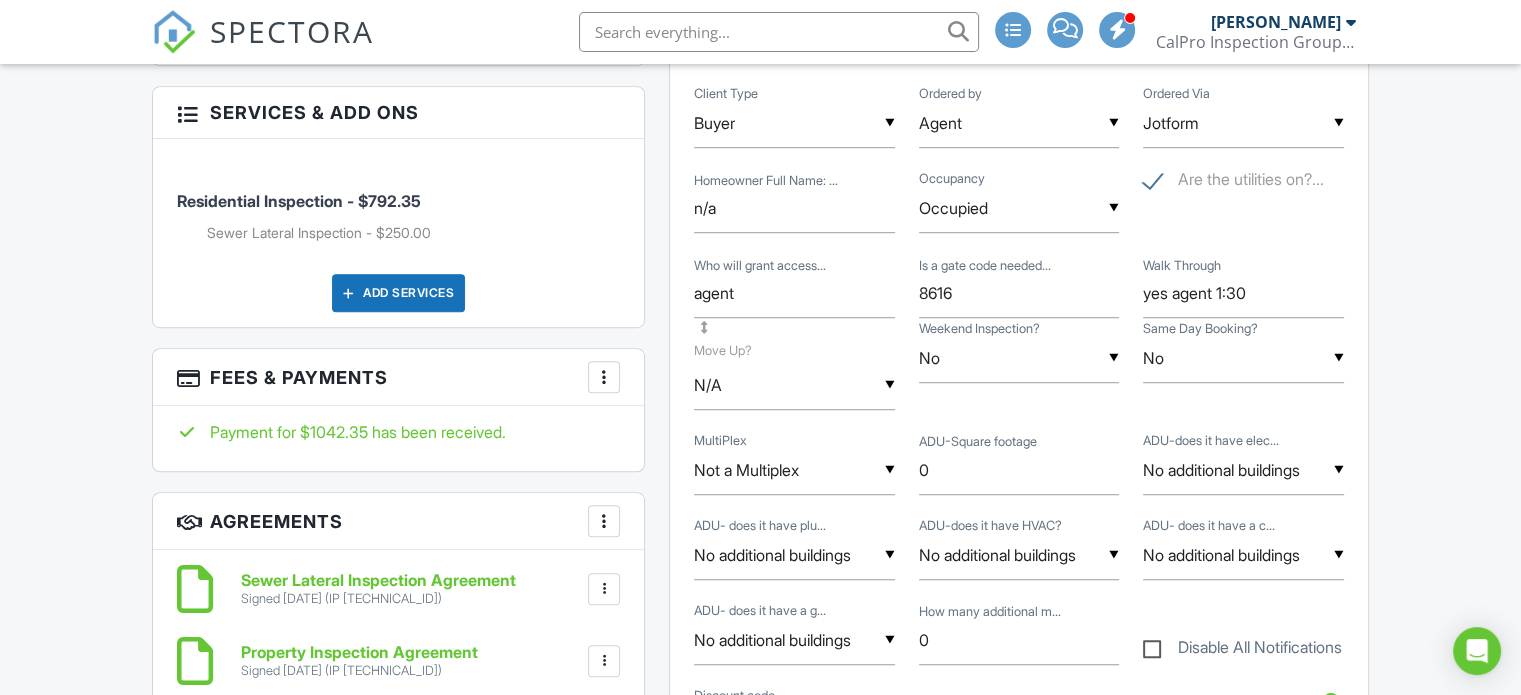 drag, startPoint x: 1526, startPoint y: 73, endPoint x: 1535, endPoint y: 226, distance: 153.26448 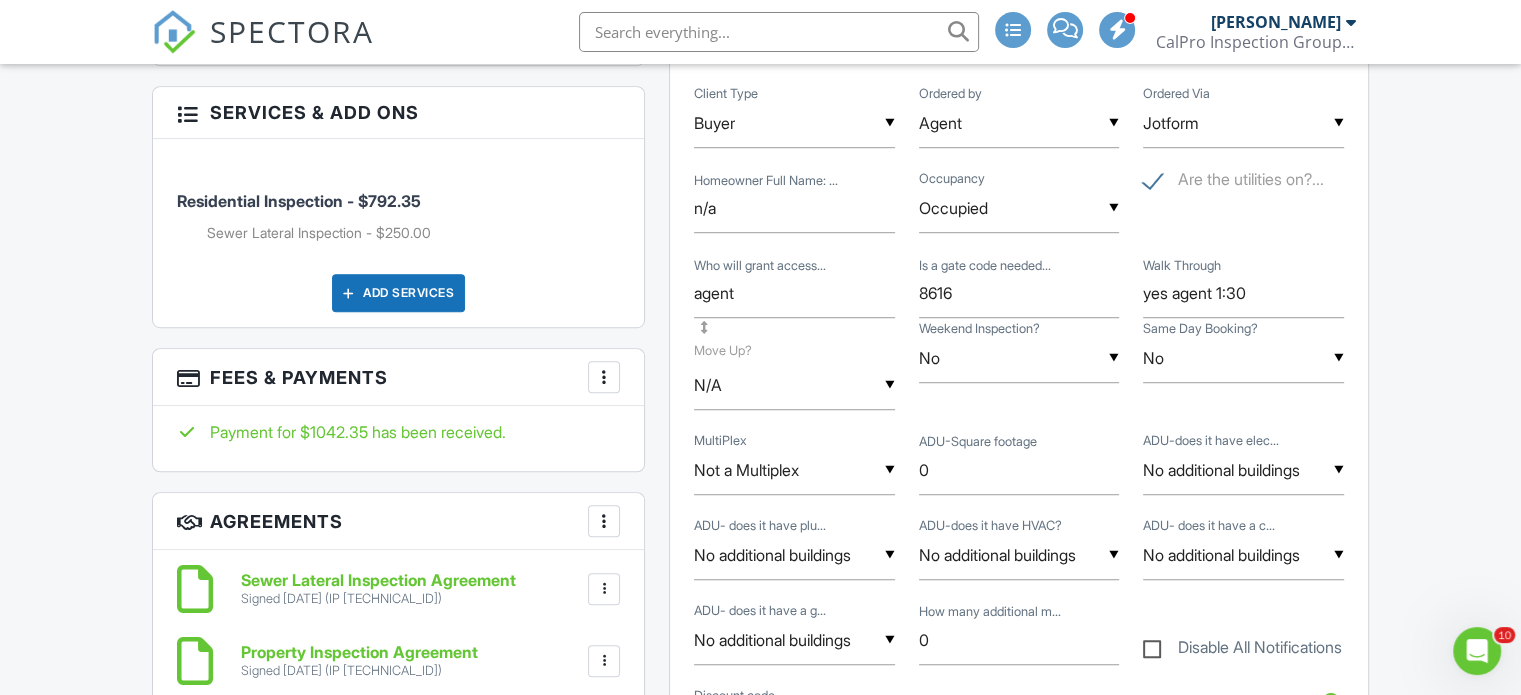 scroll, scrollTop: 0, scrollLeft: 0, axis: both 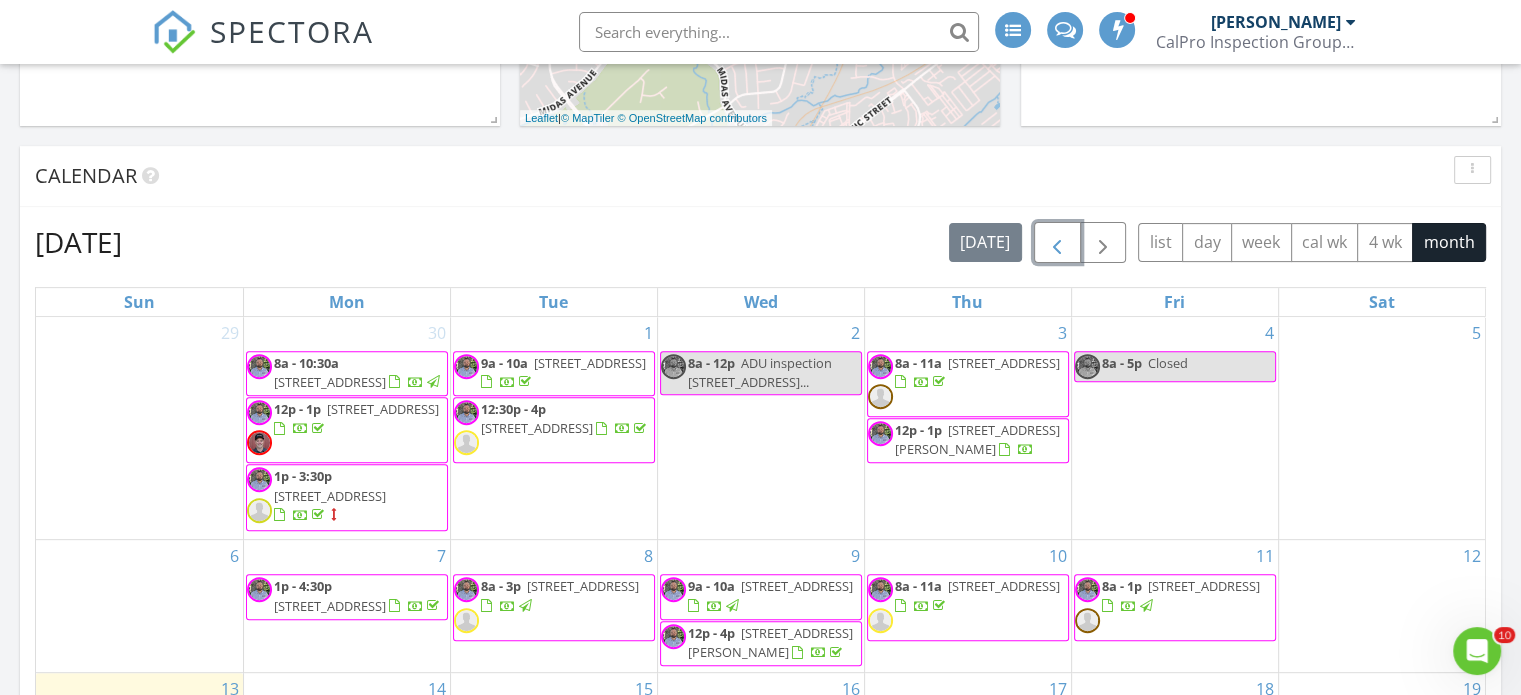 click at bounding box center (1057, 243) 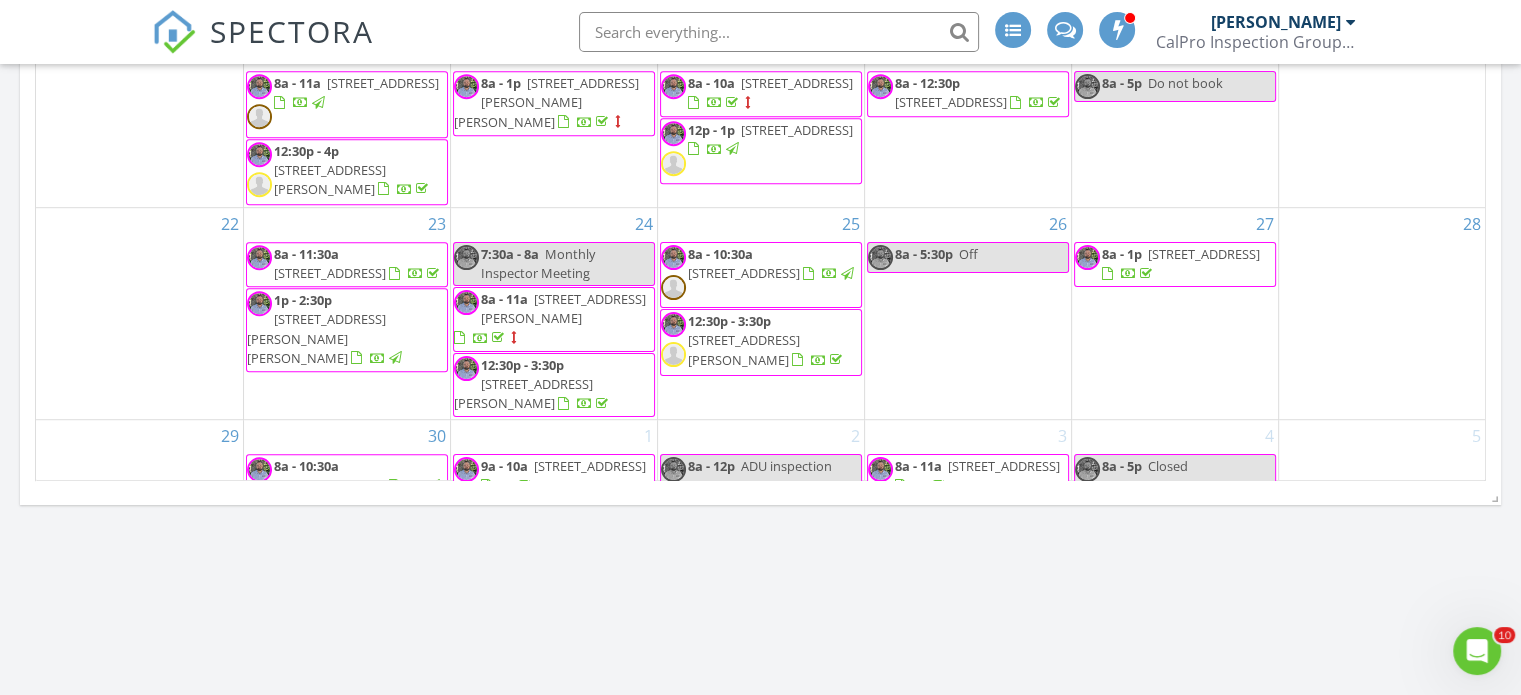 scroll, scrollTop: 1293, scrollLeft: 0, axis: vertical 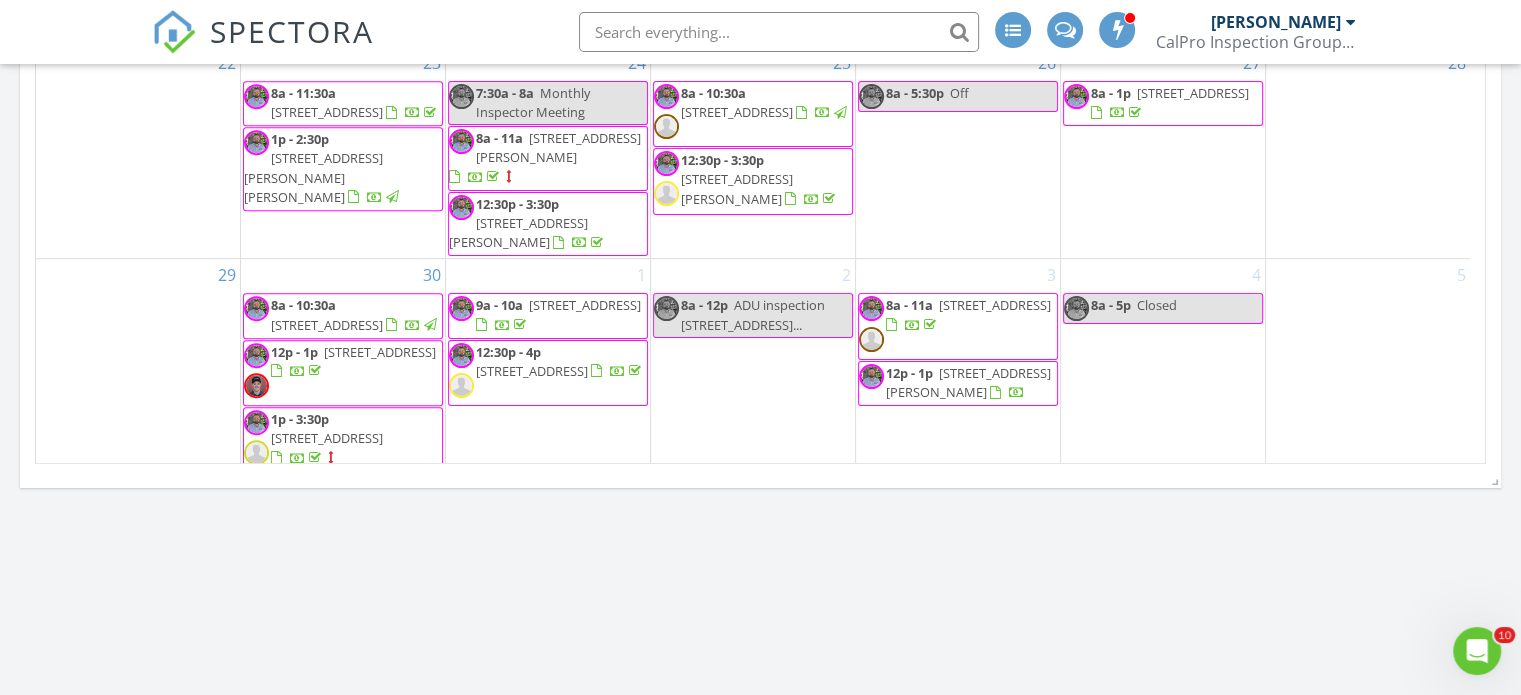 click on "8a - 10:30a
2109 Pleasant Grove Blvd, Roseville 95747" at bounding box center (343, 315) 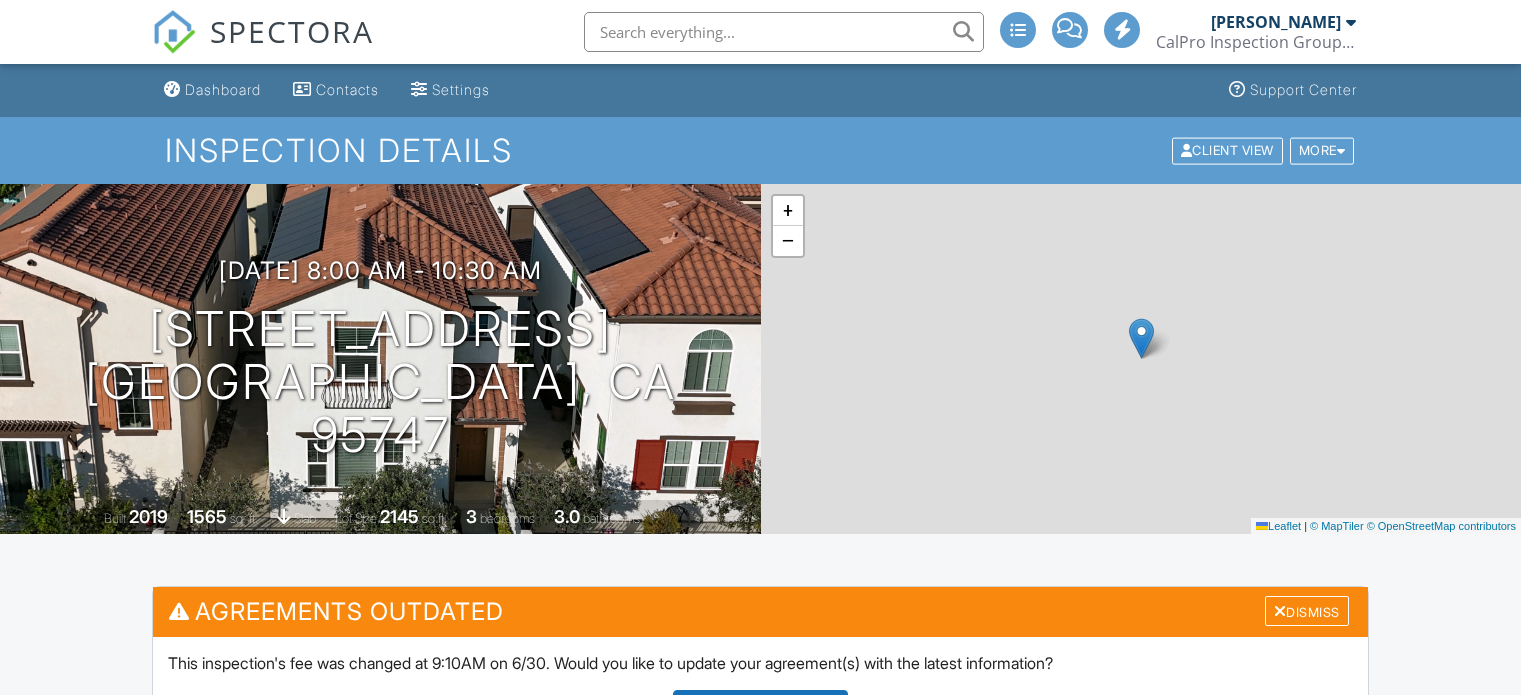 scroll, scrollTop: 0, scrollLeft: 0, axis: both 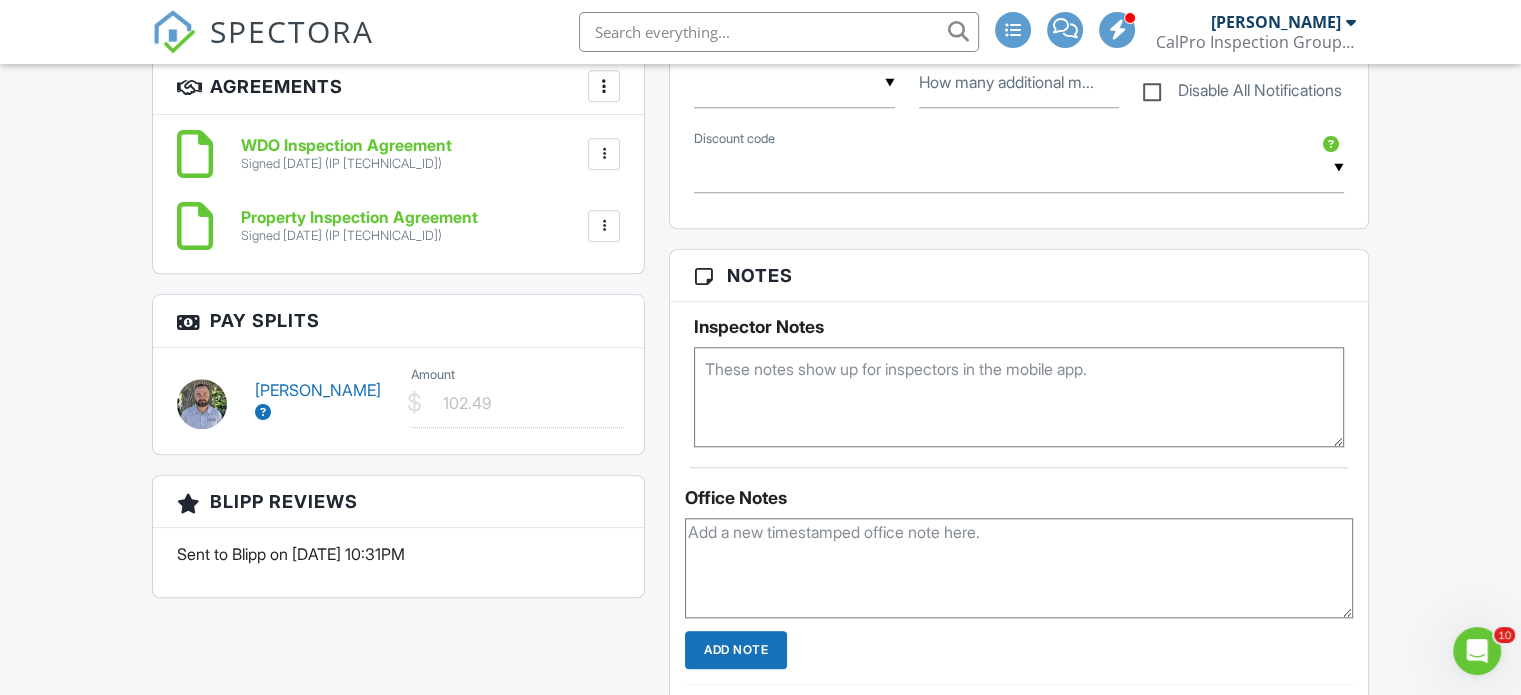 drag, startPoint x: 1526, startPoint y: 87, endPoint x: 1522, endPoint y: 326, distance: 239.03348 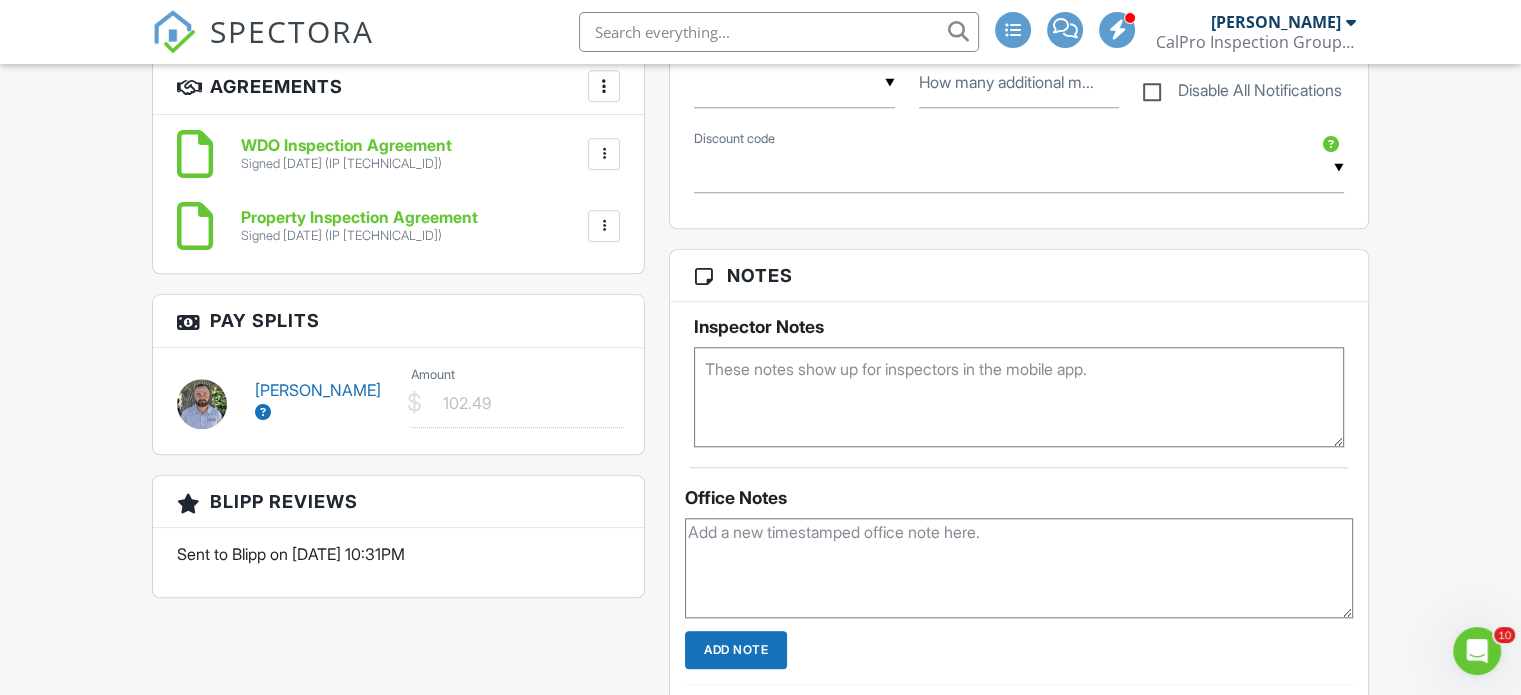 click on "SPECTORA
Chris McCay
CalPro Inspection Group Sac
Role:
Inspector
Dashboard
Inspections
Calendar
Conversations
Tasks
Reporting
Equipment
Settings
What's New
Sign Out
Dashboard
Contacts
Settings
Support Center
Inspection Details
Client View
More
Property Details
Reschedule
Share
Cancel
Delete
Print Order
Convert to V9
06/30/2025  8:00 am
- 10:30 am
2109 Pleasant Grove Blvd
Roseville, CA 95747
Built
2019
1565
sq. ft.
slab
Lot Size
2145
sq.ft.
3
bedrooms
3.0
bathrooms
+ −  Leaflet   |   © MapTiler   © OpenStreetMap contributors" at bounding box center [760, 743] 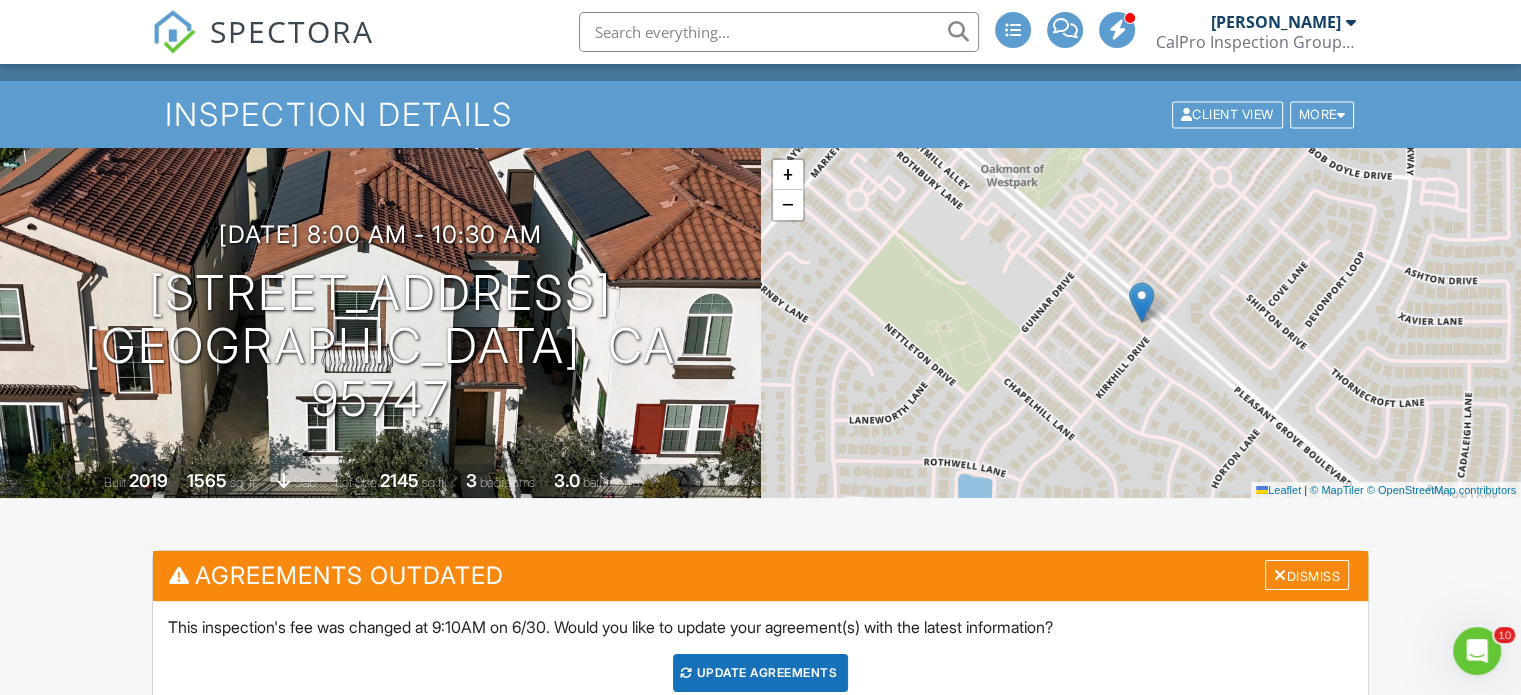 scroll, scrollTop: 0, scrollLeft: 0, axis: both 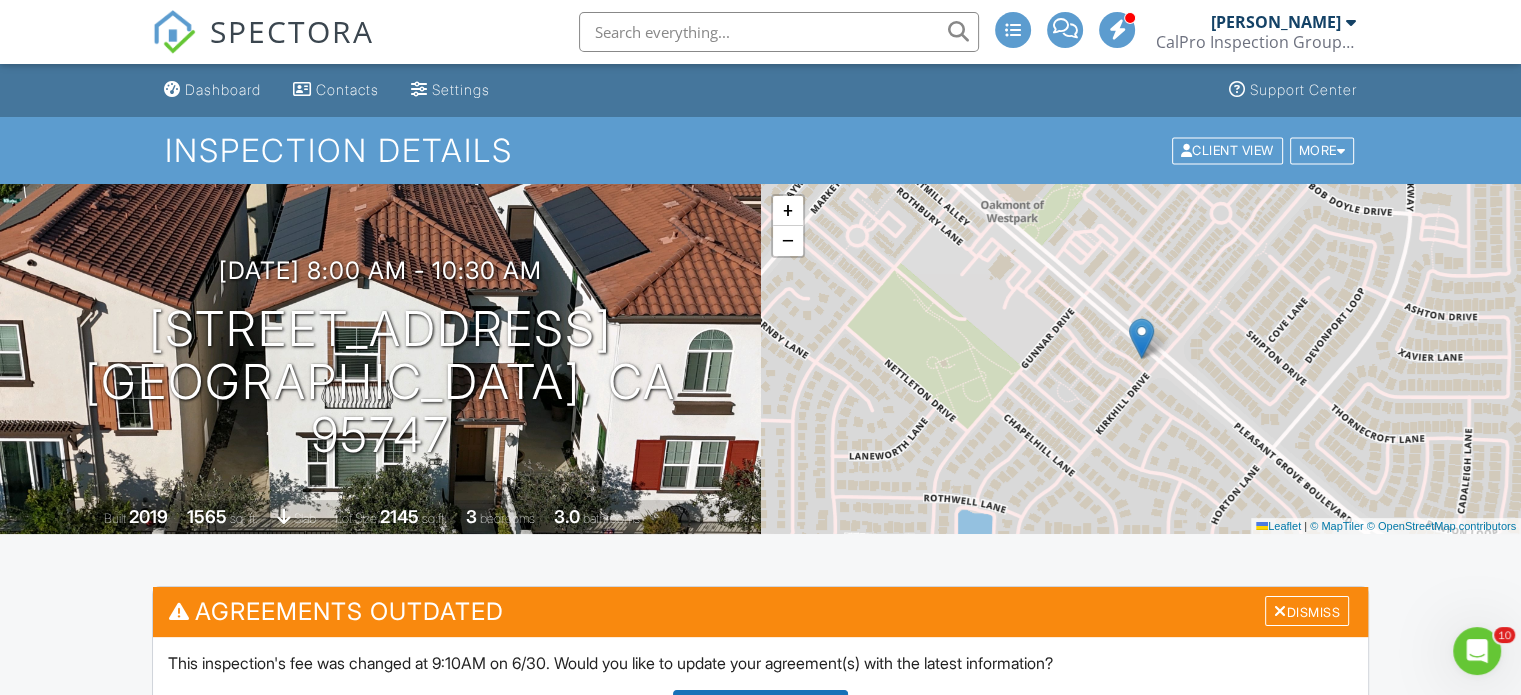 click on "+ −  Leaflet   |   © MapTiler   © OpenStreetMap contributors" at bounding box center [1141, 359] 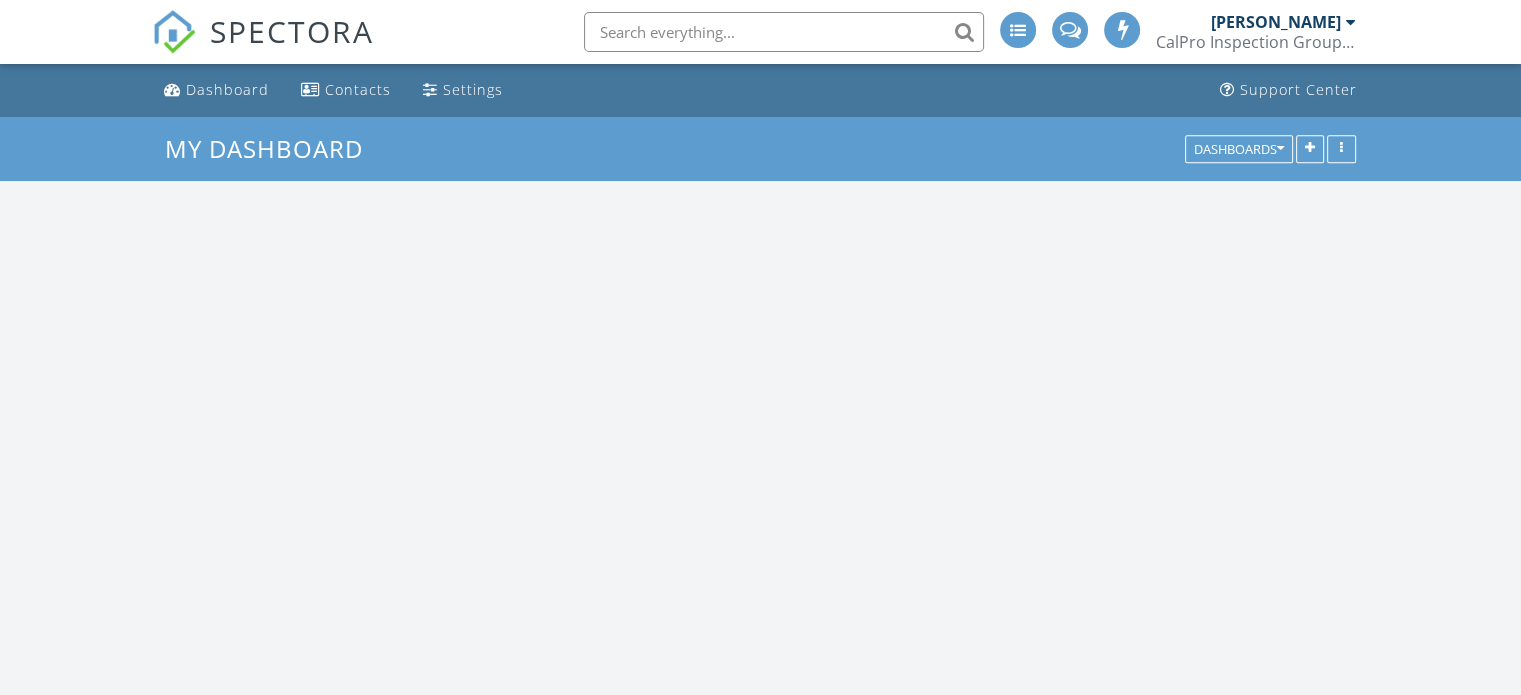 scroll, scrollTop: 1293, scrollLeft: 0, axis: vertical 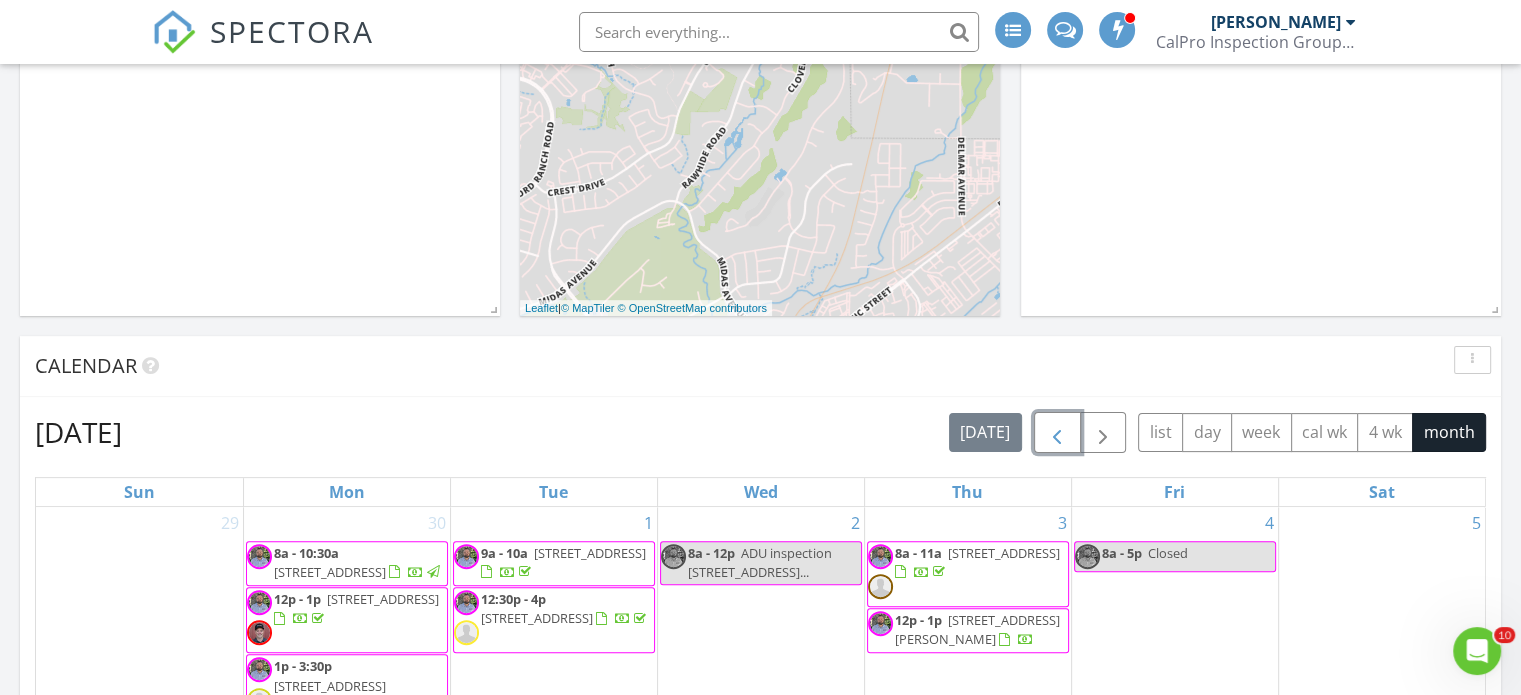 click at bounding box center [1057, 433] 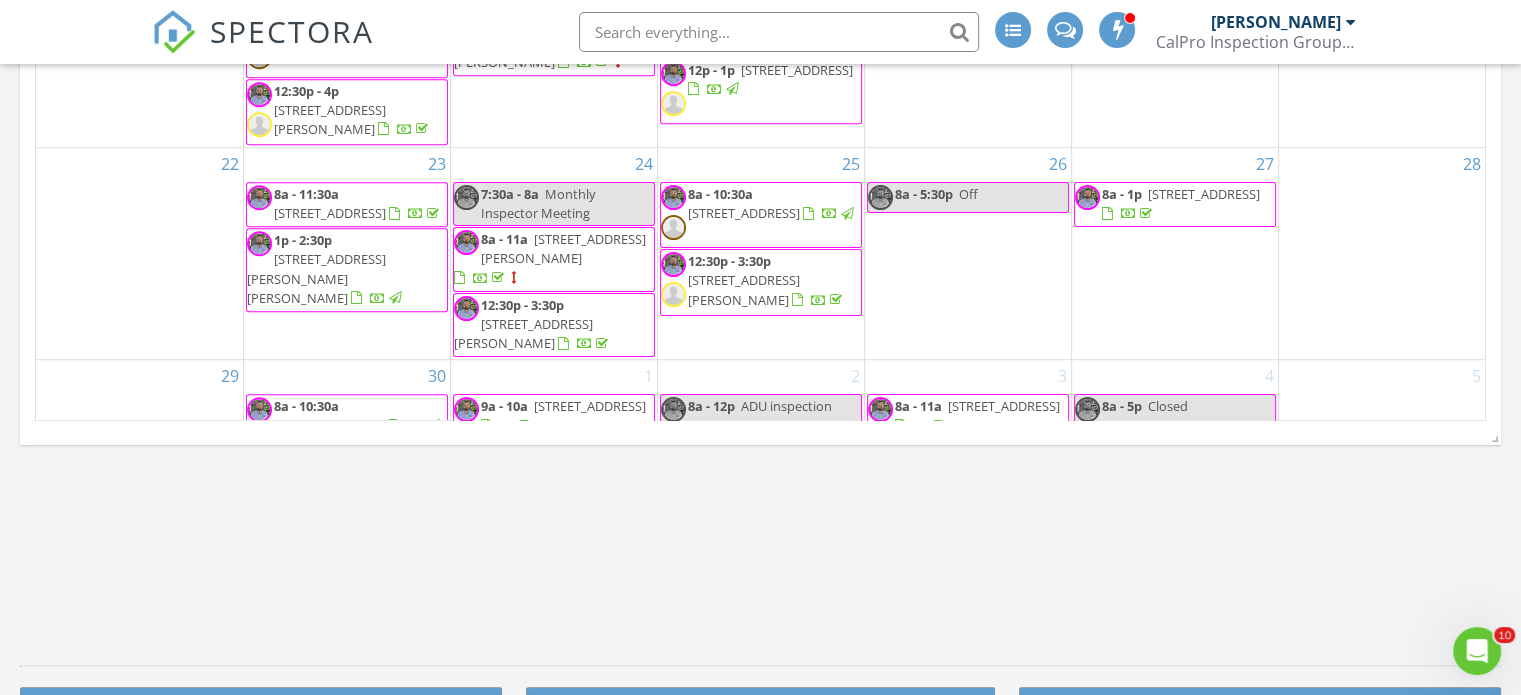 scroll, scrollTop: 1339, scrollLeft: 0, axis: vertical 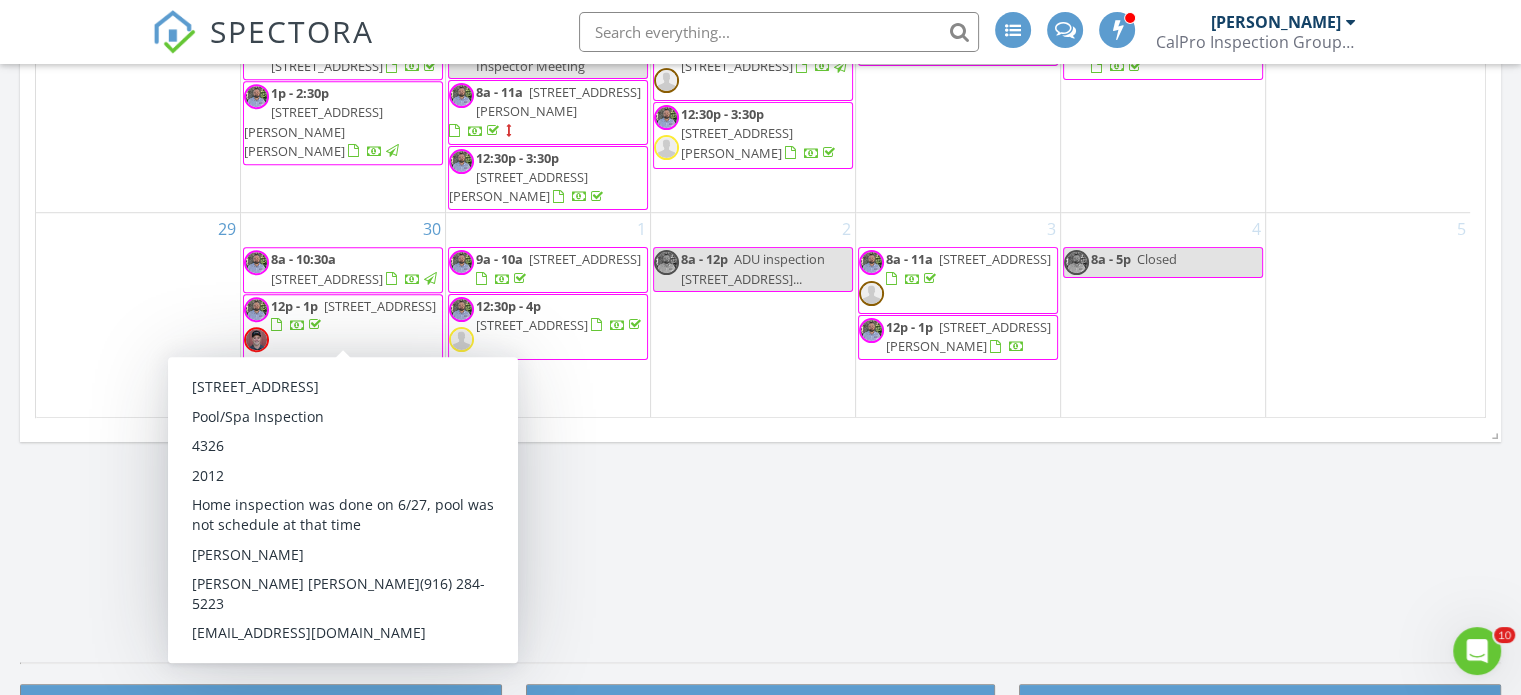 click on "12p - 1p
8618 Hawkstone Court, Roseville 95747" at bounding box center (343, 327) 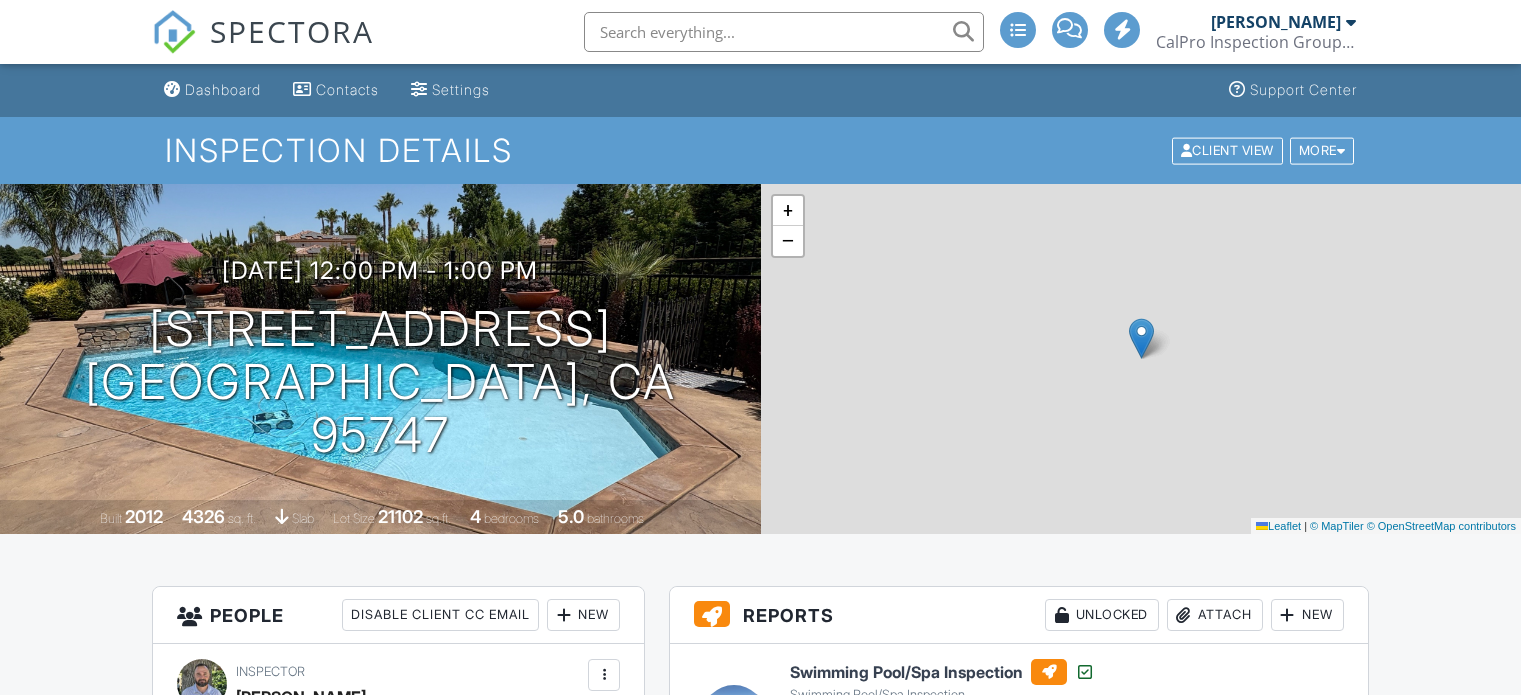 scroll, scrollTop: 0, scrollLeft: 0, axis: both 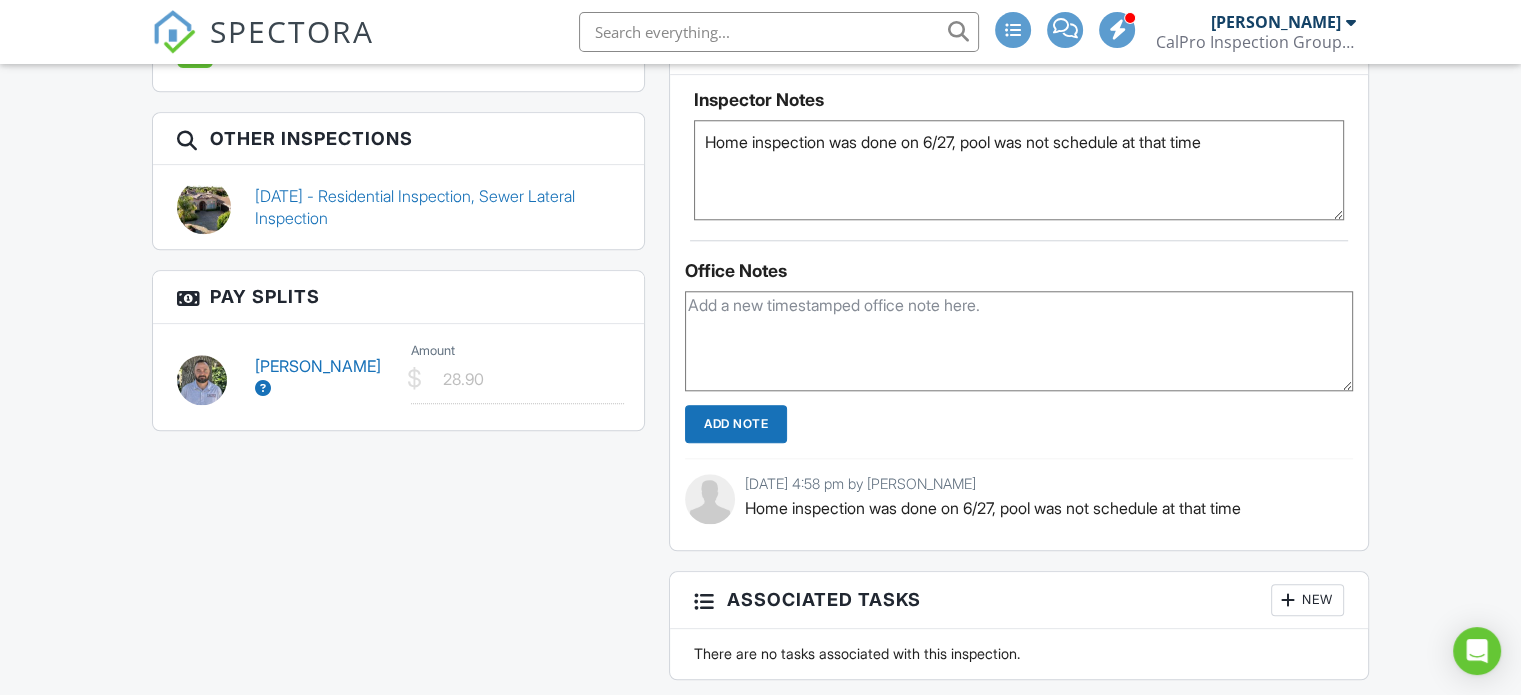 drag, startPoint x: 1532, startPoint y: 79, endPoint x: 1529, endPoint y: 330, distance: 251.01793 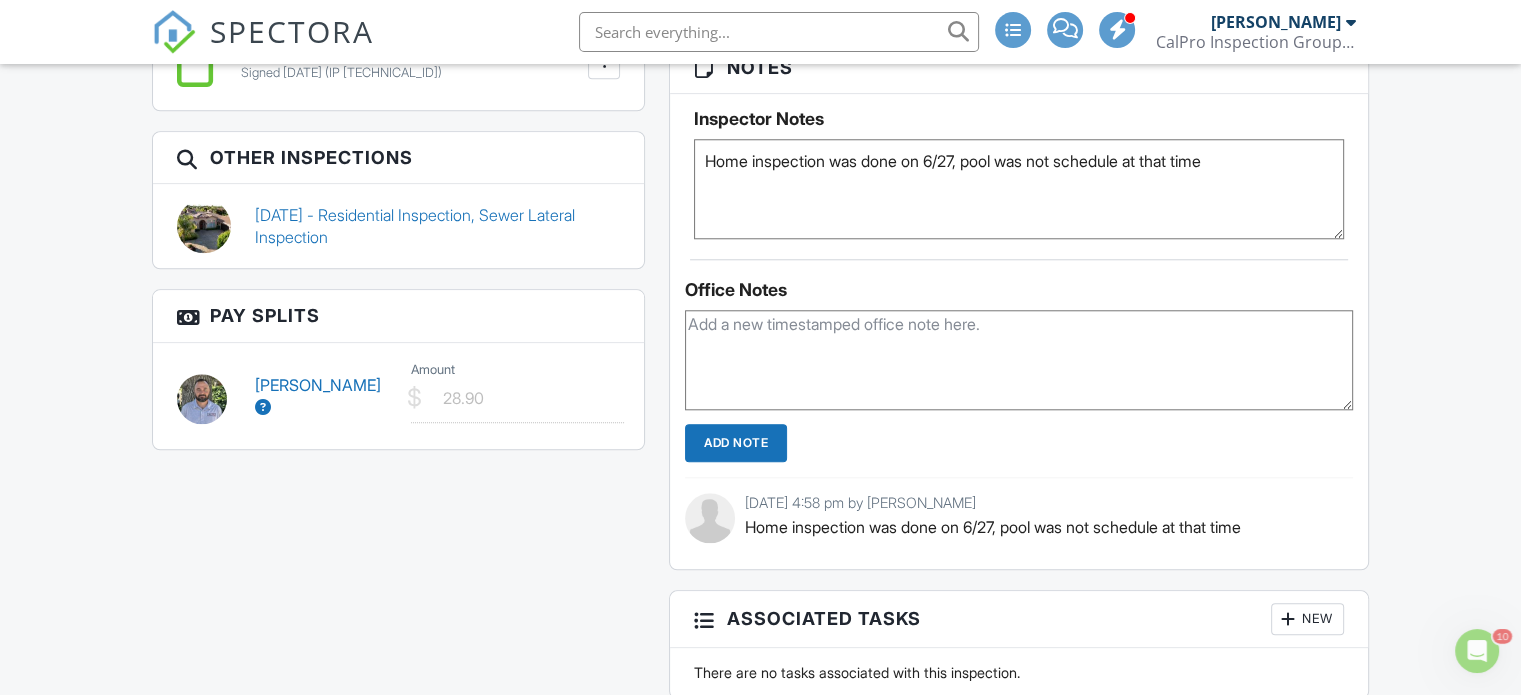 scroll, scrollTop: 0, scrollLeft: 0, axis: both 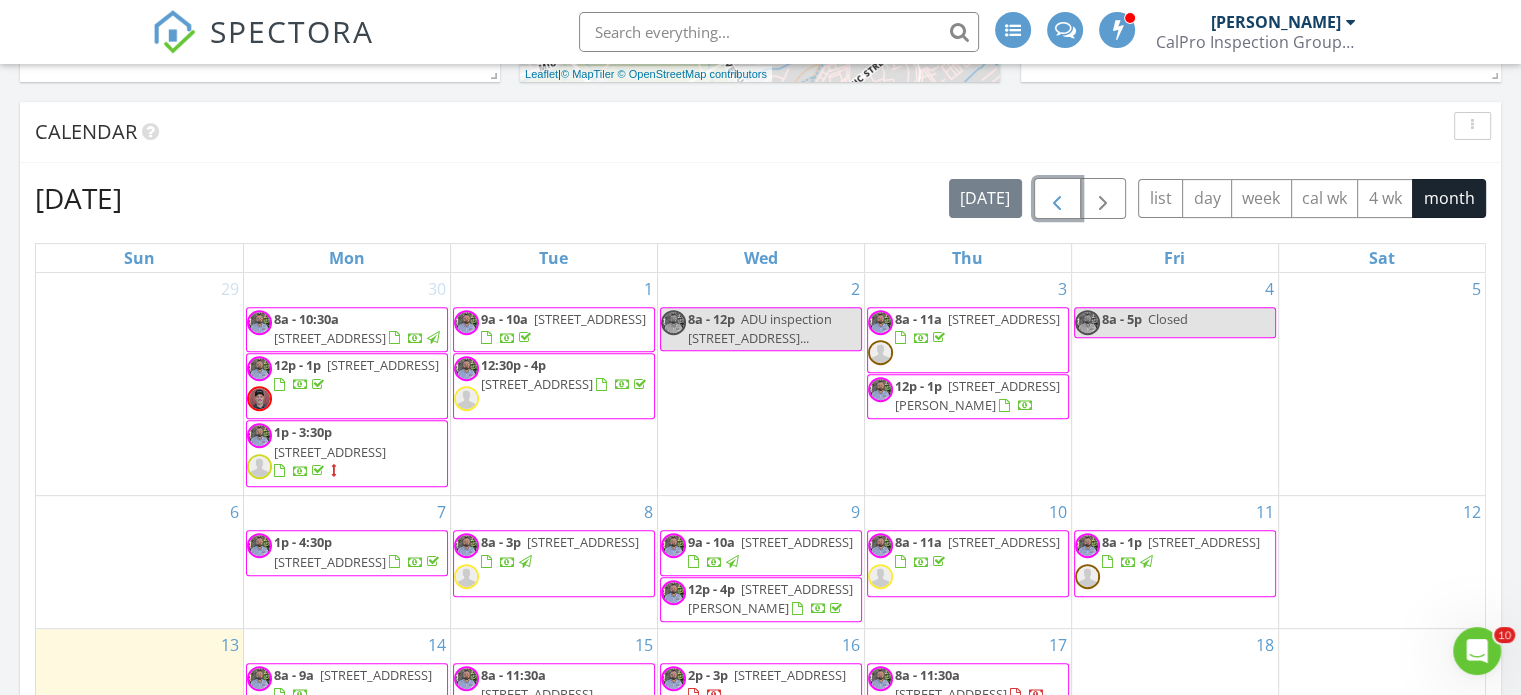 click at bounding box center (1057, 199) 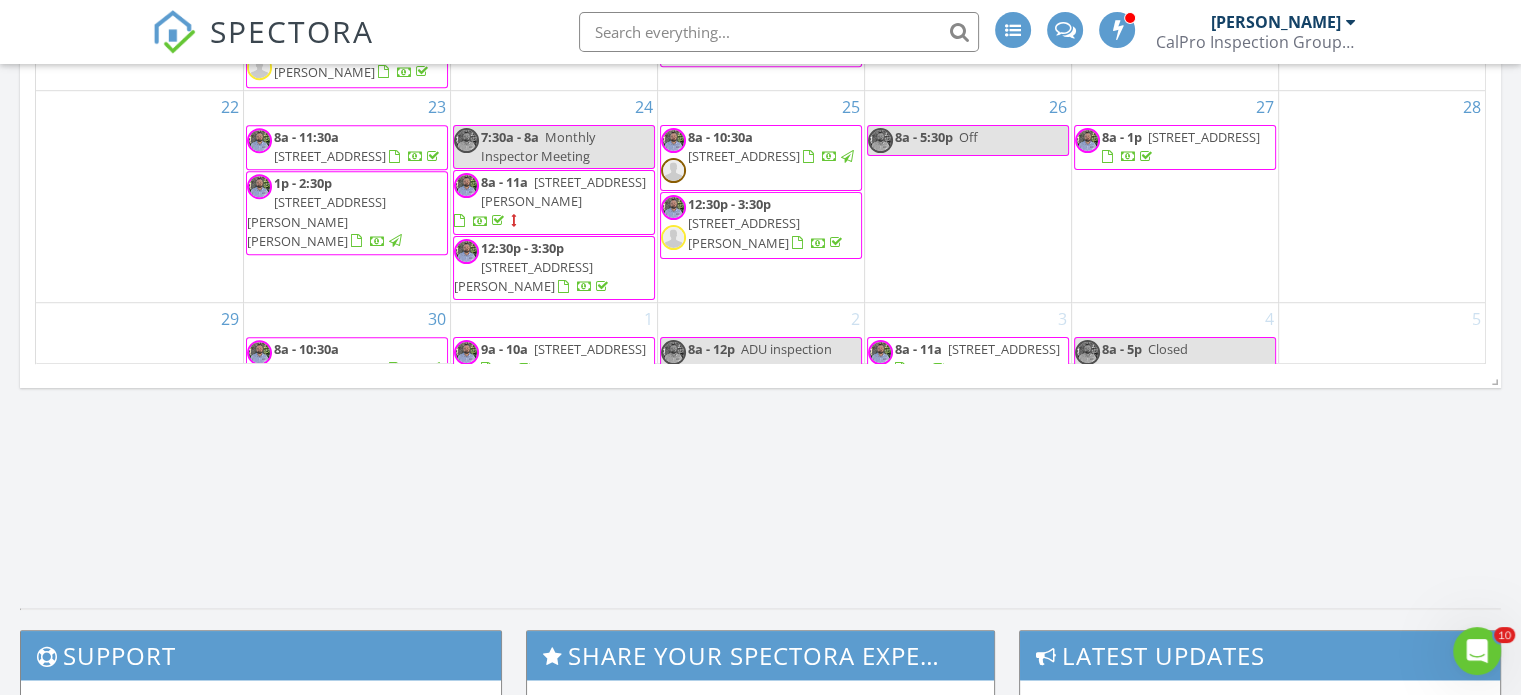 scroll, scrollTop: 1377, scrollLeft: 0, axis: vertical 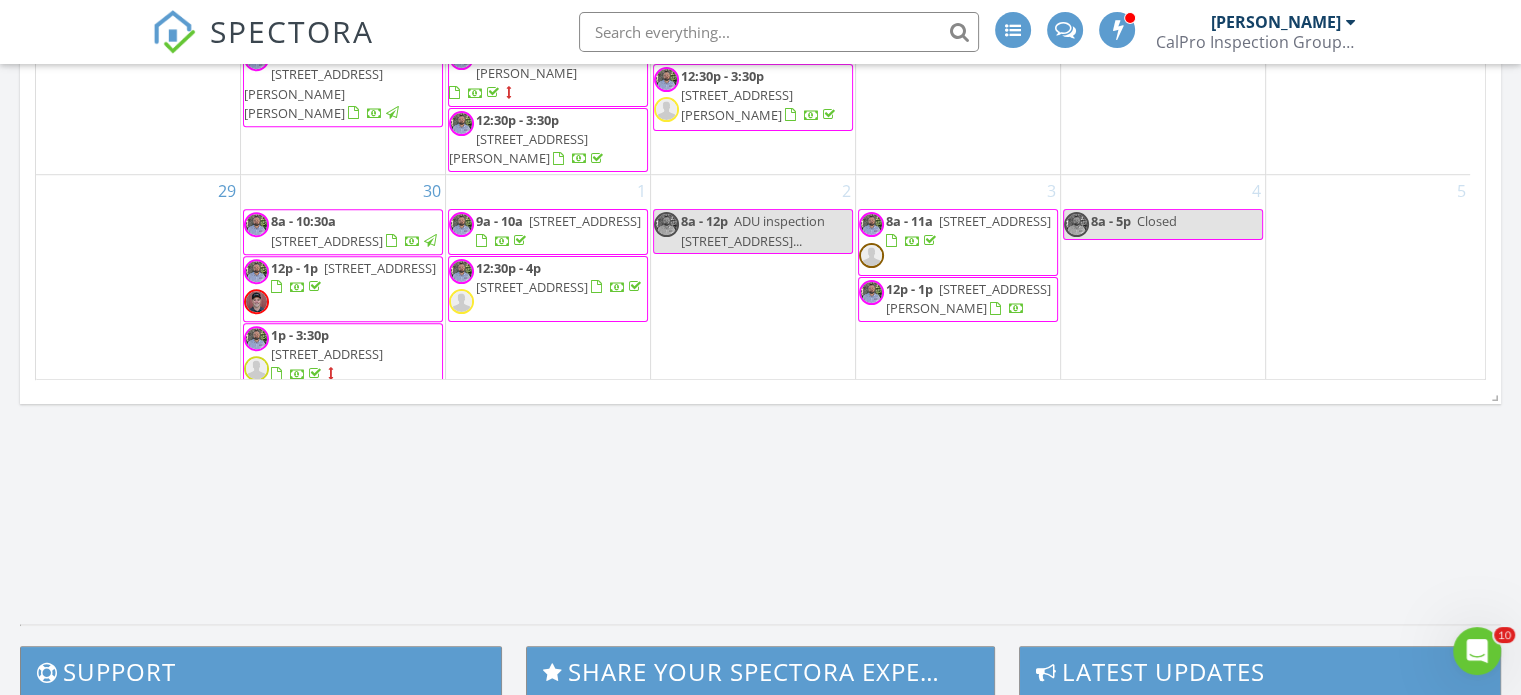 click on "[STREET_ADDRESS]" at bounding box center (327, 354) 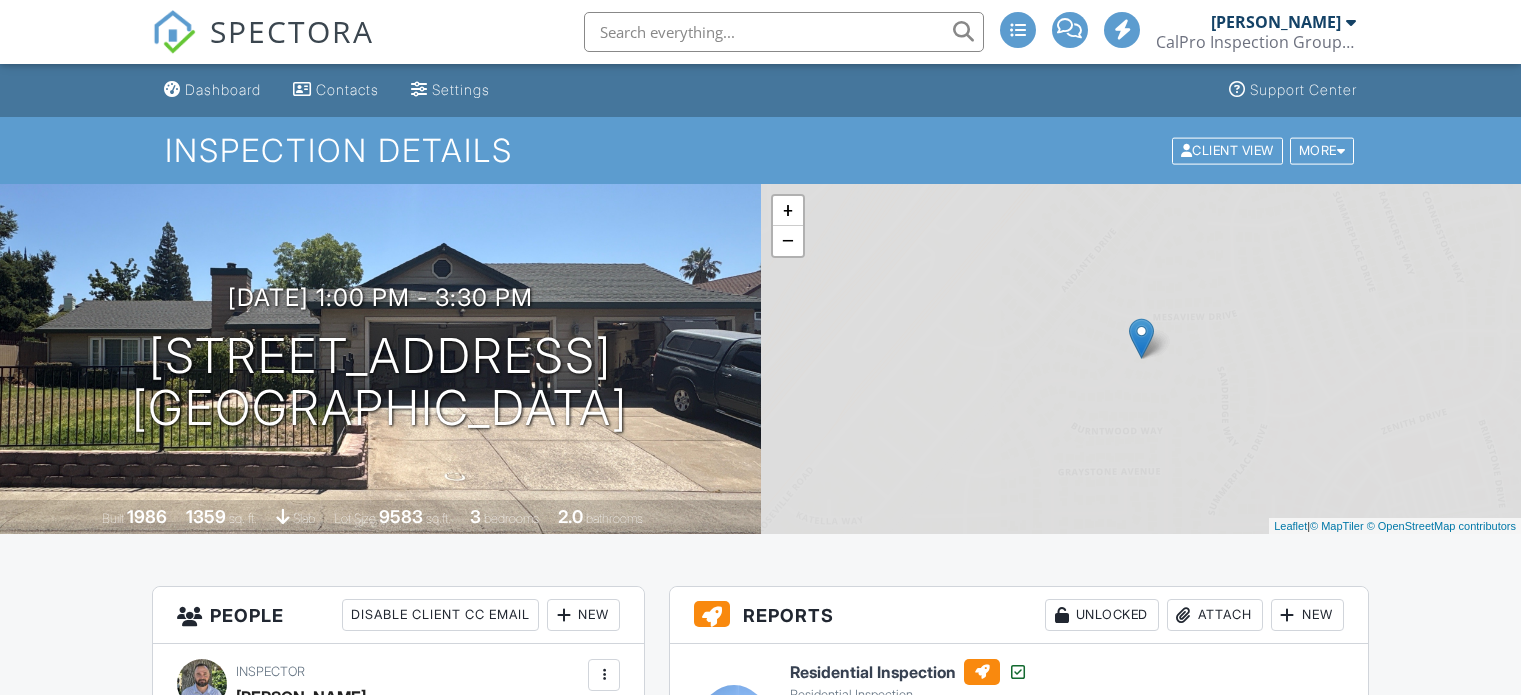 scroll, scrollTop: 0, scrollLeft: 0, axis: both 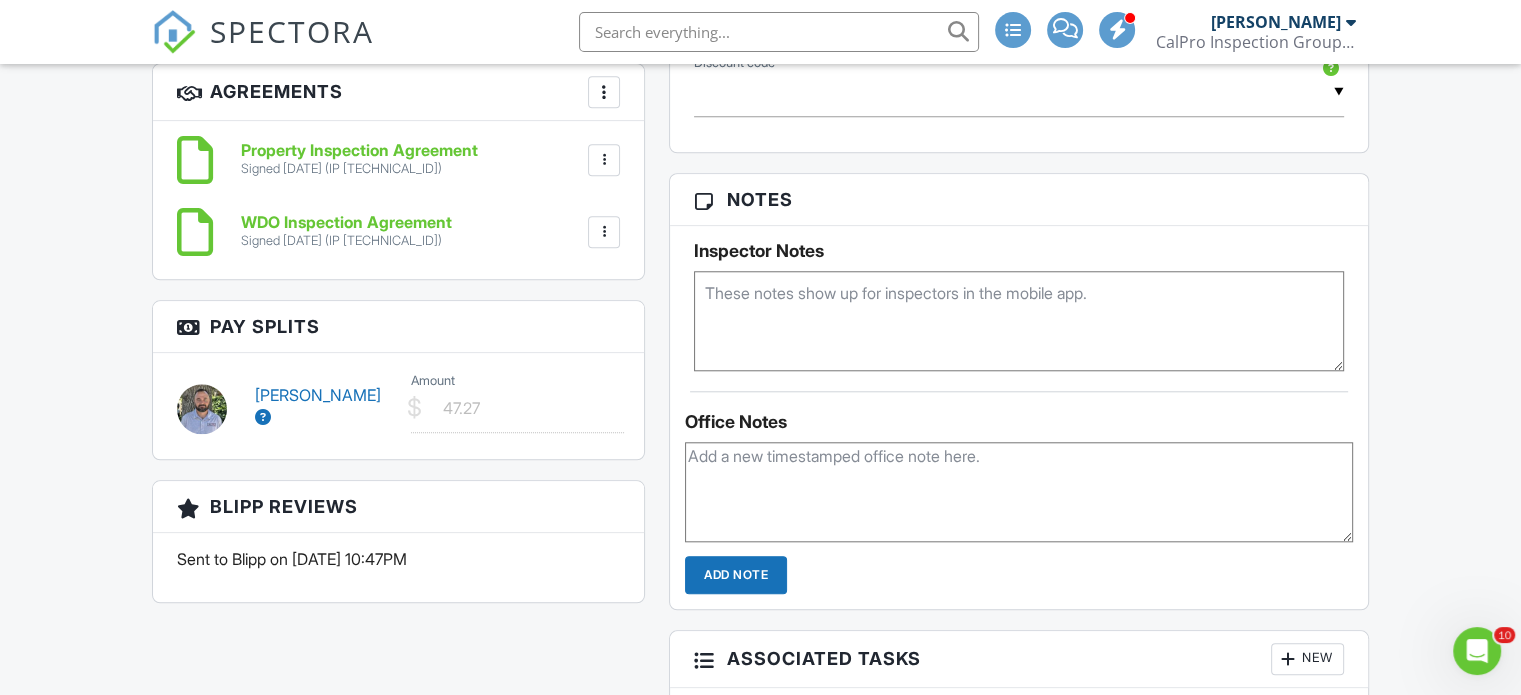 drag, startPoint x: 1529, startPoint y: 55, endPoint x: 1520, endPoint y: 312, distance: 257.15753 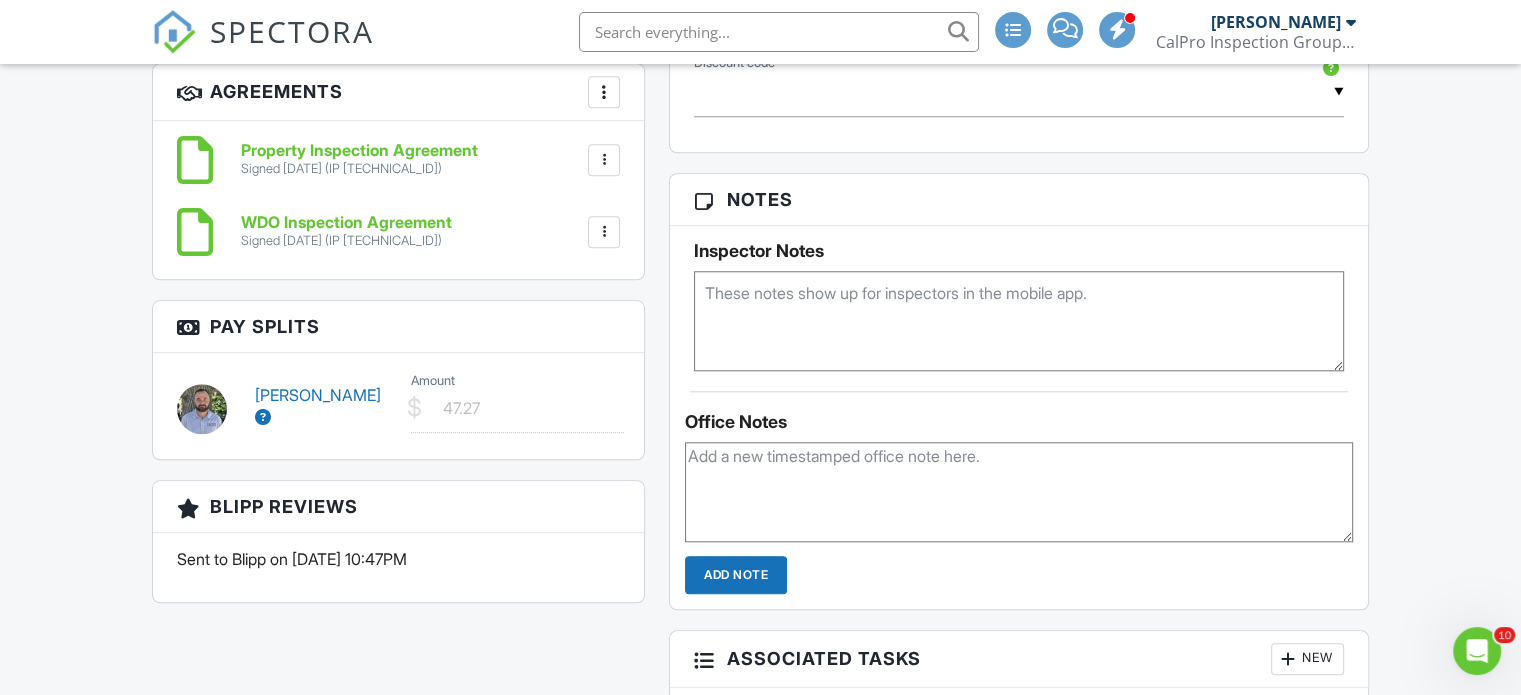 click on "SPECTORA
Chris McCay
CalPro Inspection Group Sac
Role:
Inspector
Dashboard
Inspections
Calendar
Conversations
Tasks
Reporting
Equipment
Settings
What's New
Sign Out
Dashboard
Contacts
Settings
Support Center
Inspection Details
Client View
More
Property Details
Reschedule
Share
Cancel
Delete
Print Order
Convert to V9
06/30/2025  1:00 pm
- 3:30 pm
7952 Brockwood Way
Citrus Heights, CA 95621
Built
1986
1359
sq. ft.
slab
Lot Size
9583
sq.ft.
3
bedrooms
2.0
bathrooms
+ − Leaflet  |  © MapTiler   © OpenStreetMap contributors" at bounding box center (760, 547) 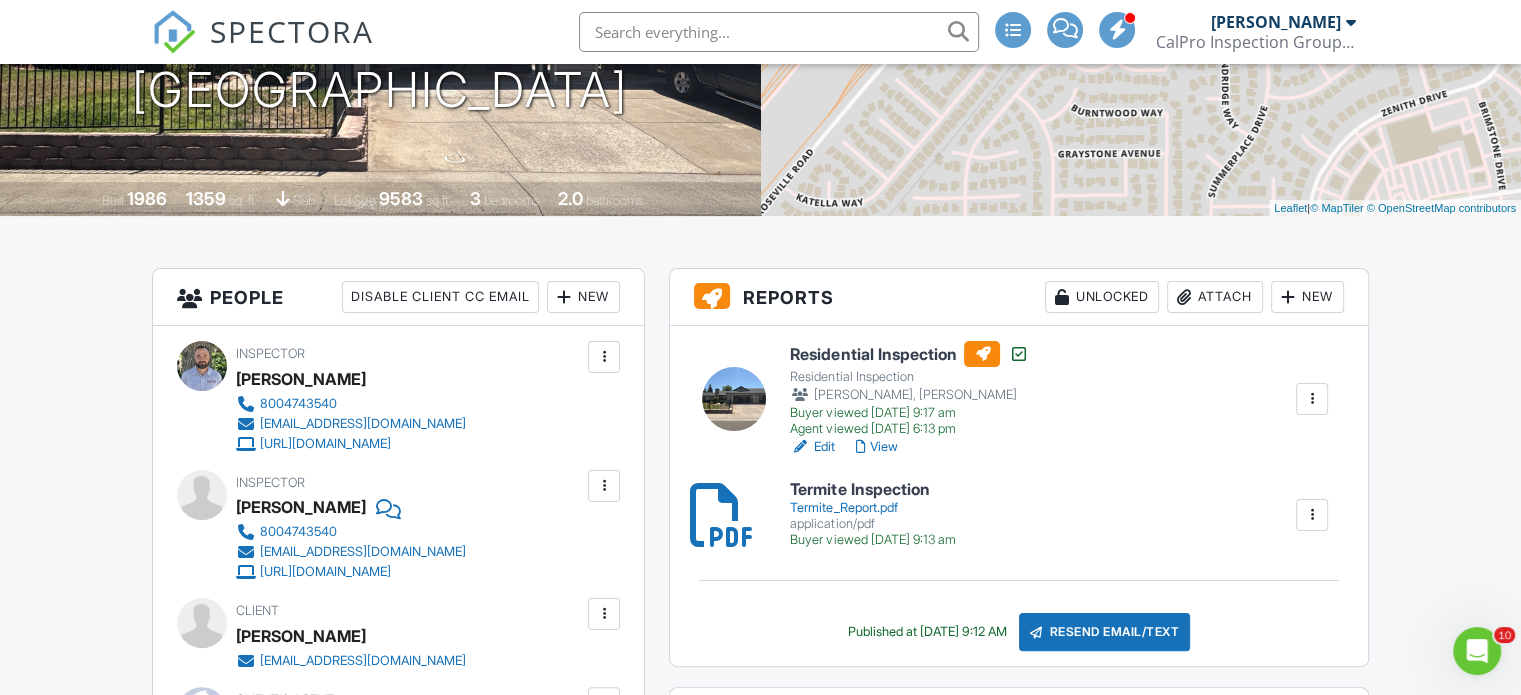 scroll, scrollTop: 0, scrollLeft: 0, axis: both 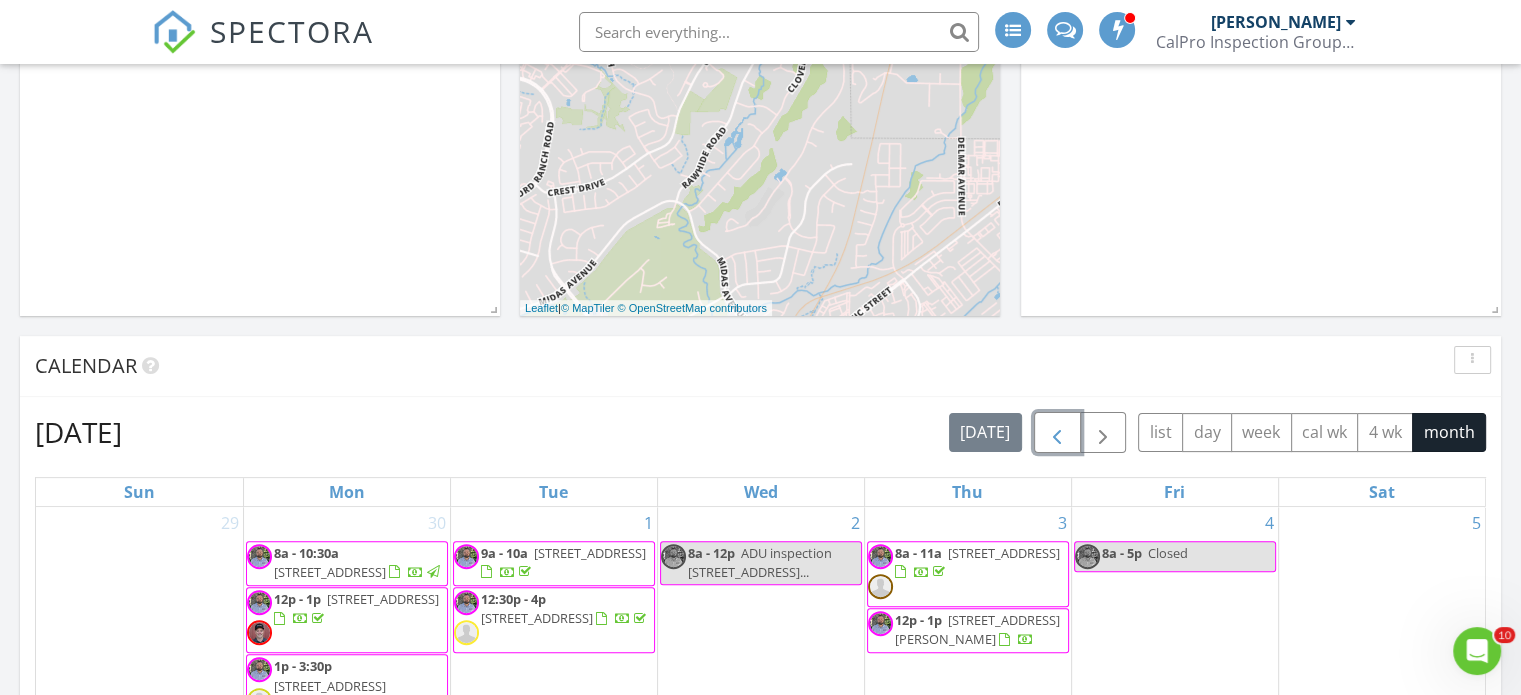 click at bounding box center (1057, 433) 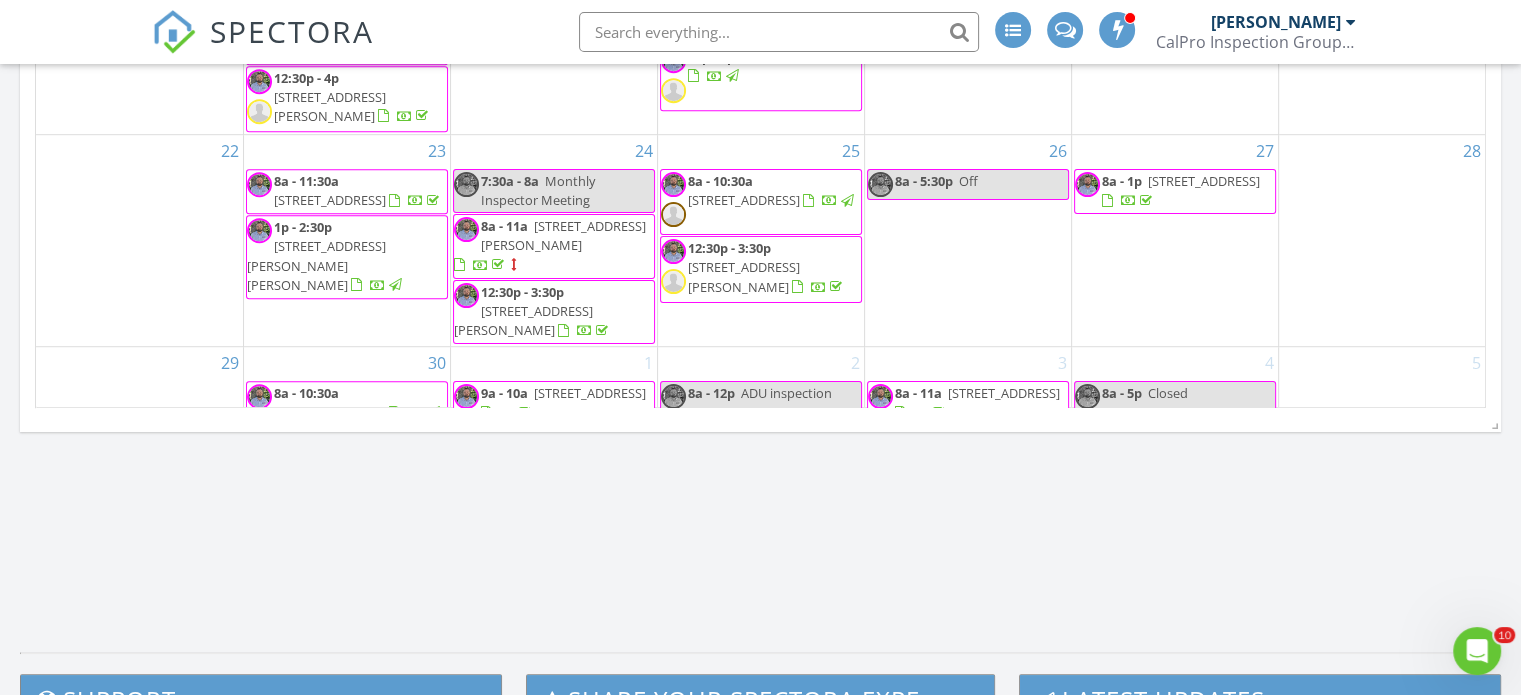scroll, scrollTop: 1339, scrollLeft: 0, axis: vertical 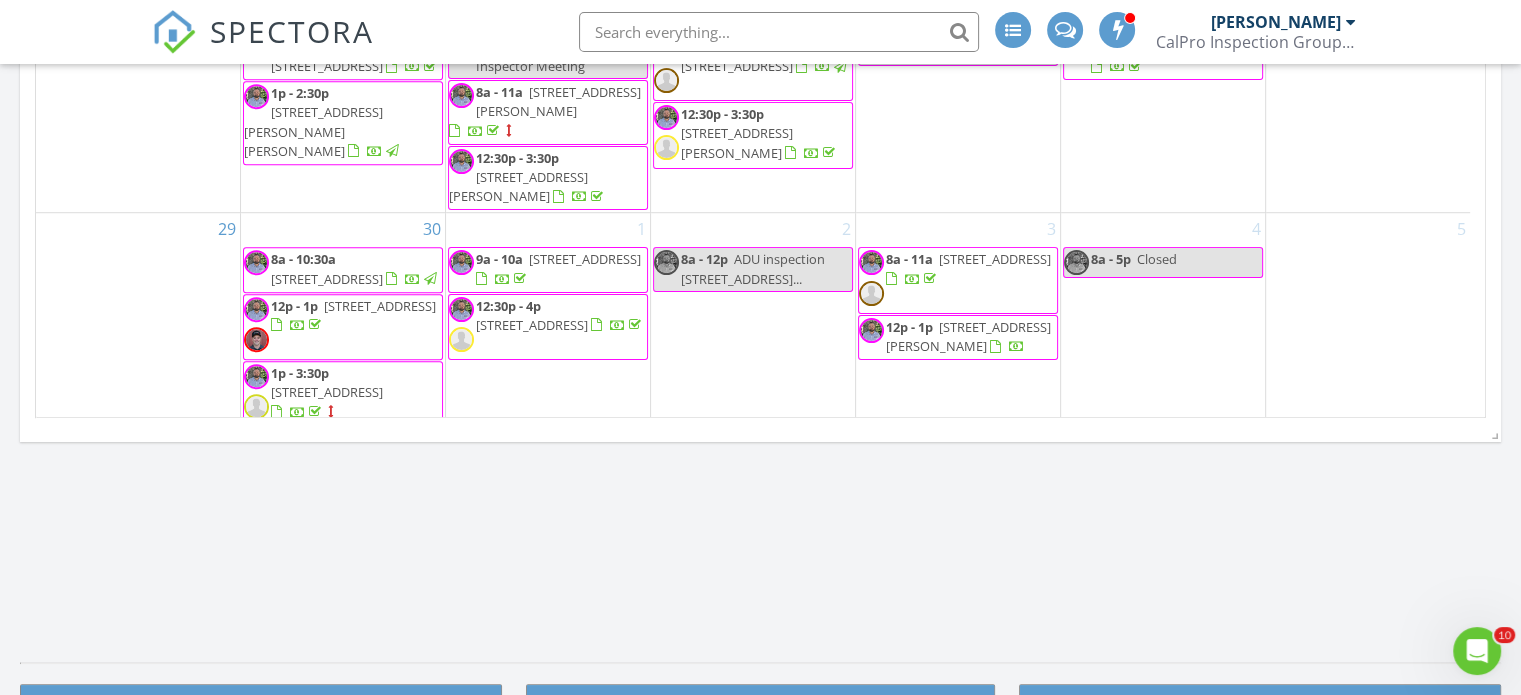 click on "1404 Forsythia Dr, Rocklin 95765" at bounding box center (585, 259) 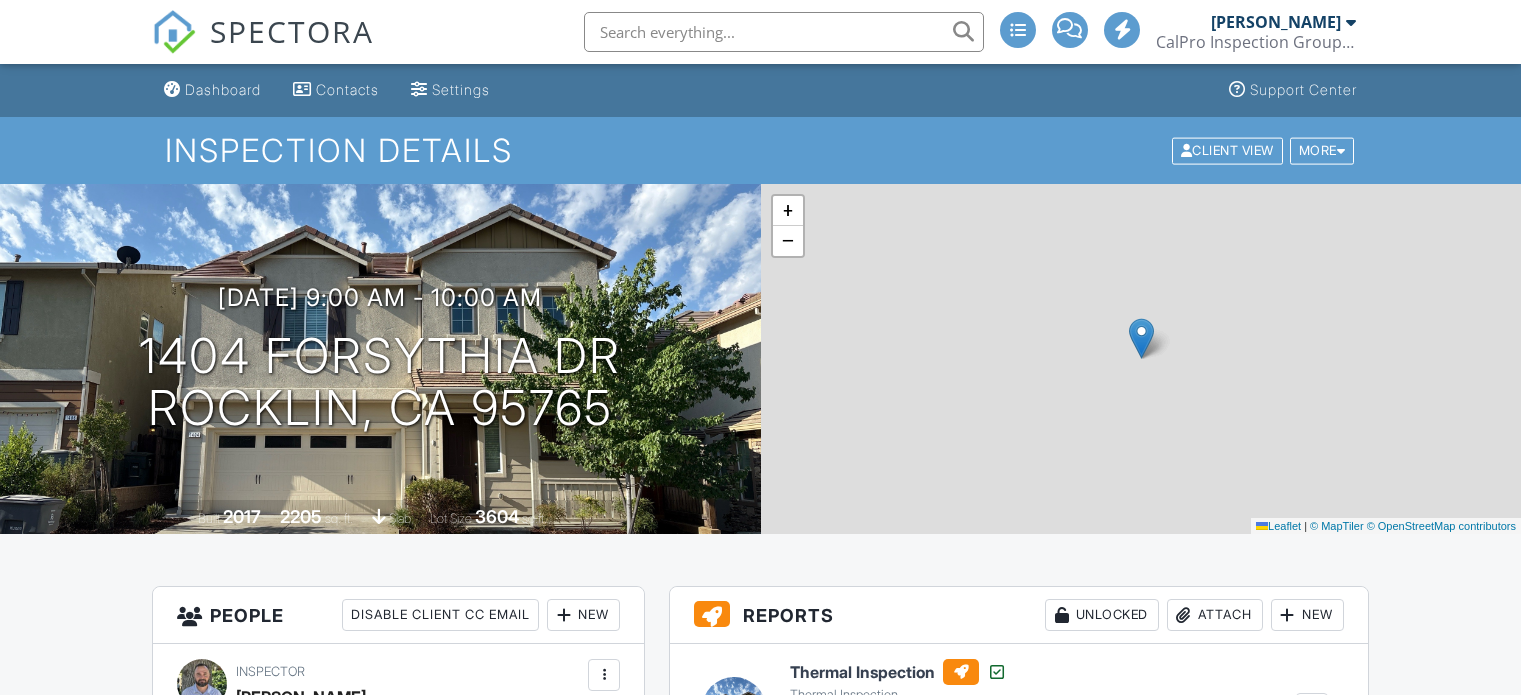 scroll, scrollTop: 0, scrollLeft: 0, axis: both 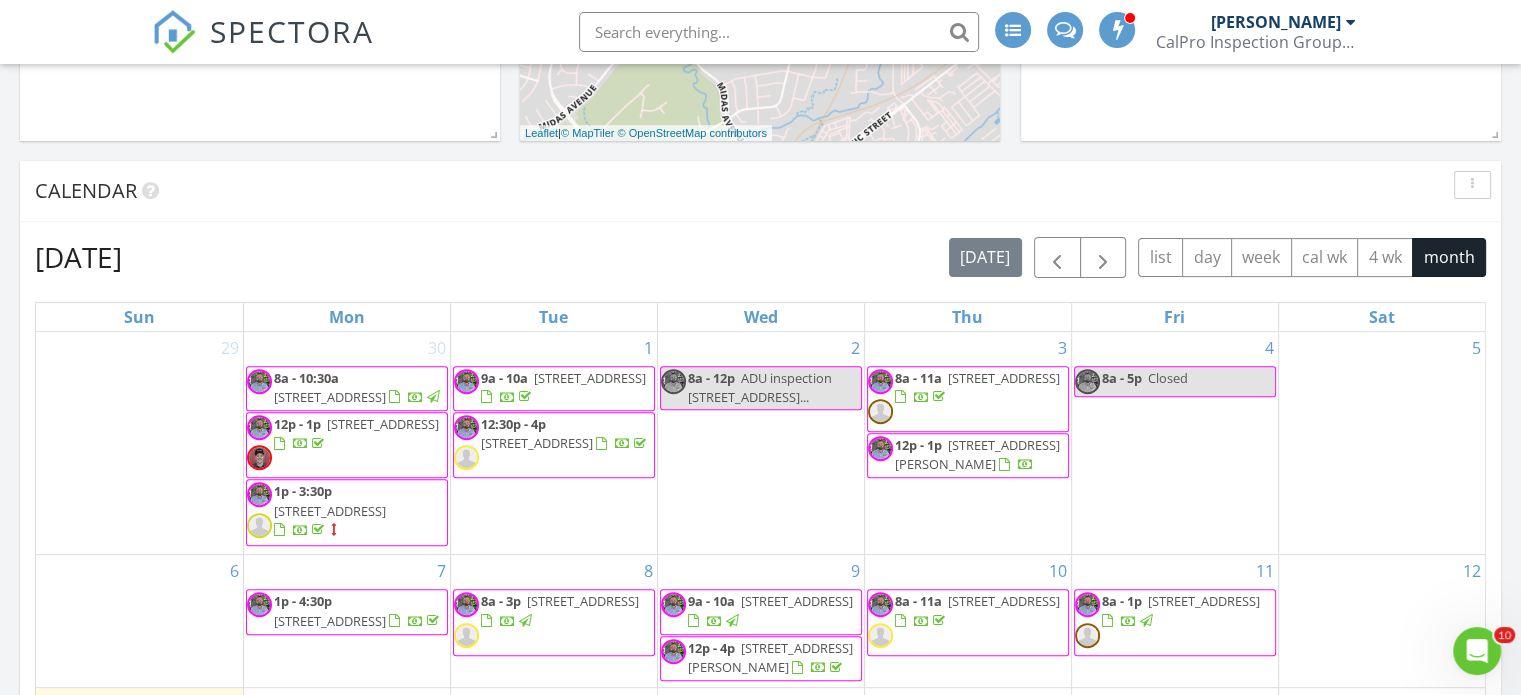 click on "315 Pleasant St , Grass Valley 95945" at bounding box center [537, 443] 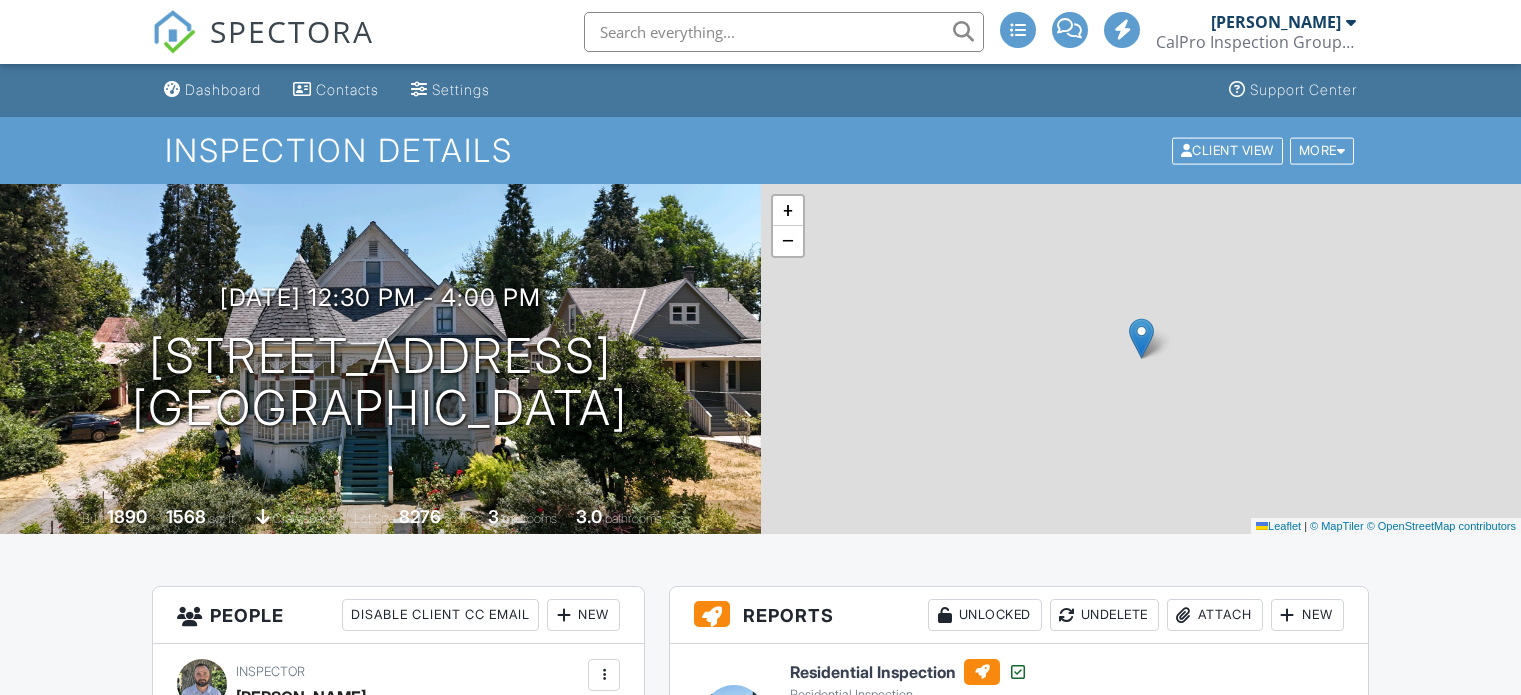 scroll, scrollTop: 0, scrollLeft: 0, axis: both 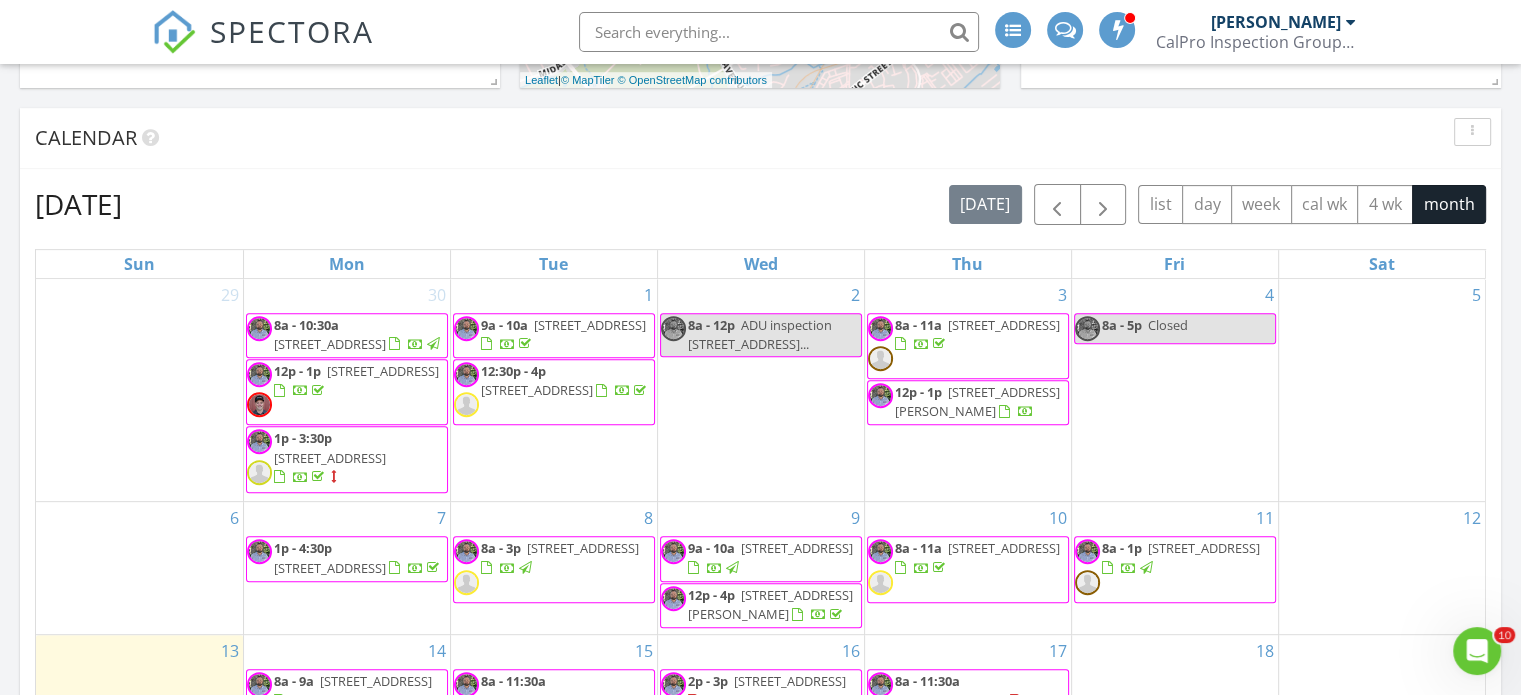 click on "5540 Norway Dr, Orangevale 95662" at bounding box center (1004, 325) 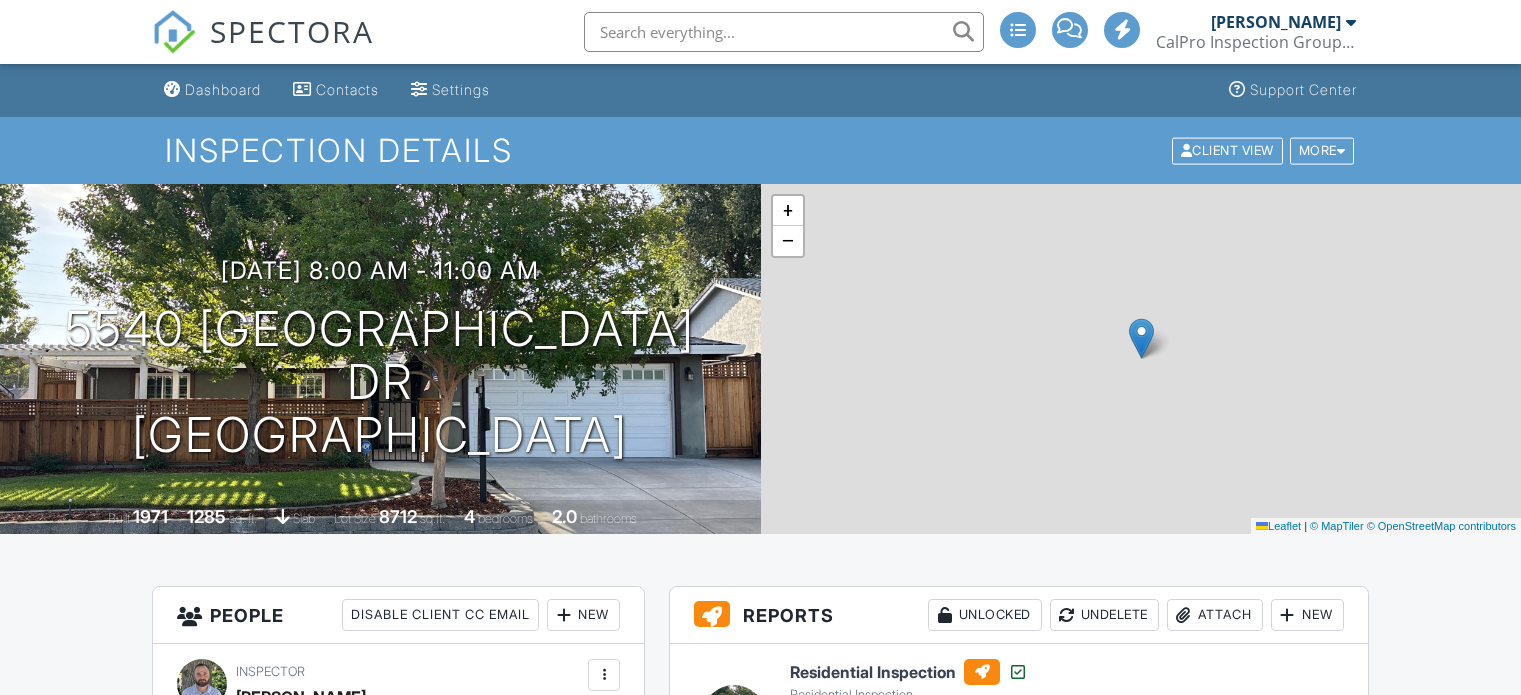 scroll, scrollTop: 0, scrollLeft: 0, axis: both 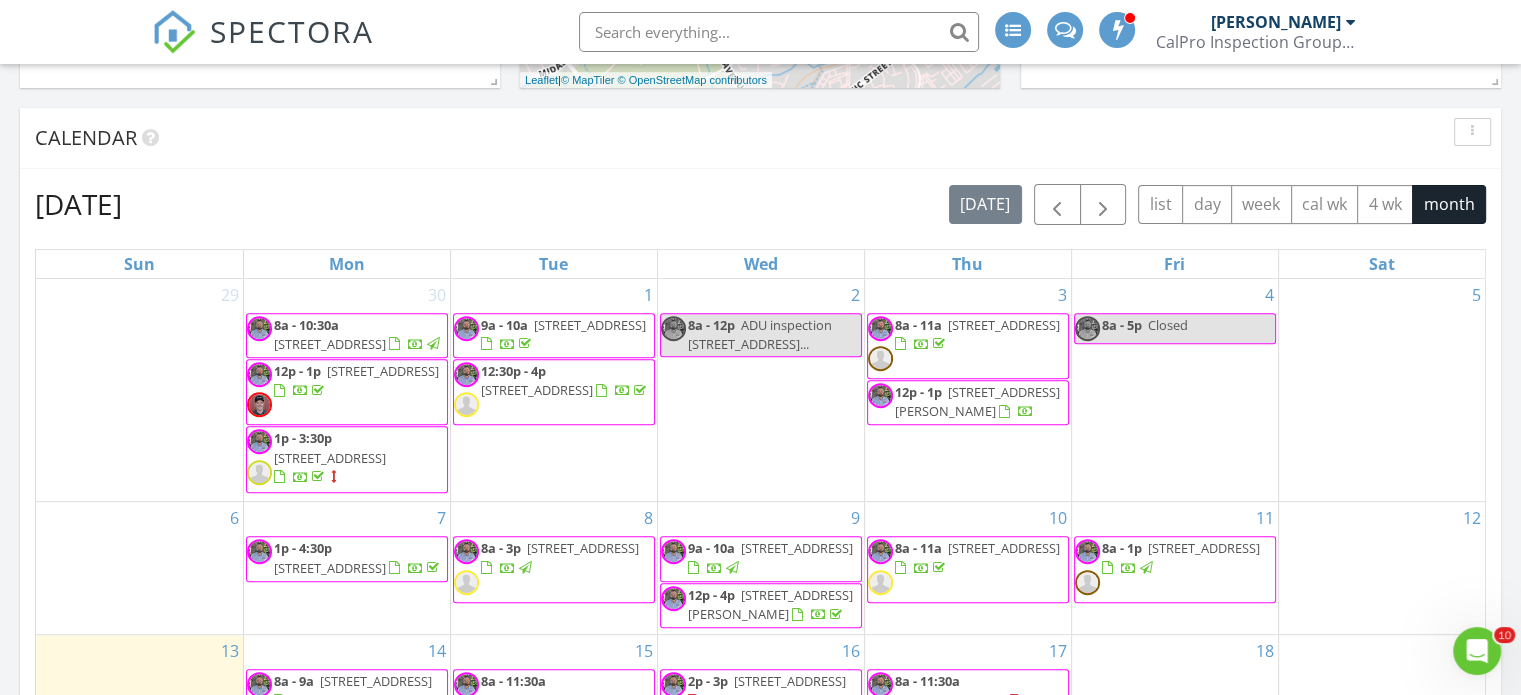 click on "[STREET_ADDRESS][PERSON_NAME]" at bounding box center (977, 401) 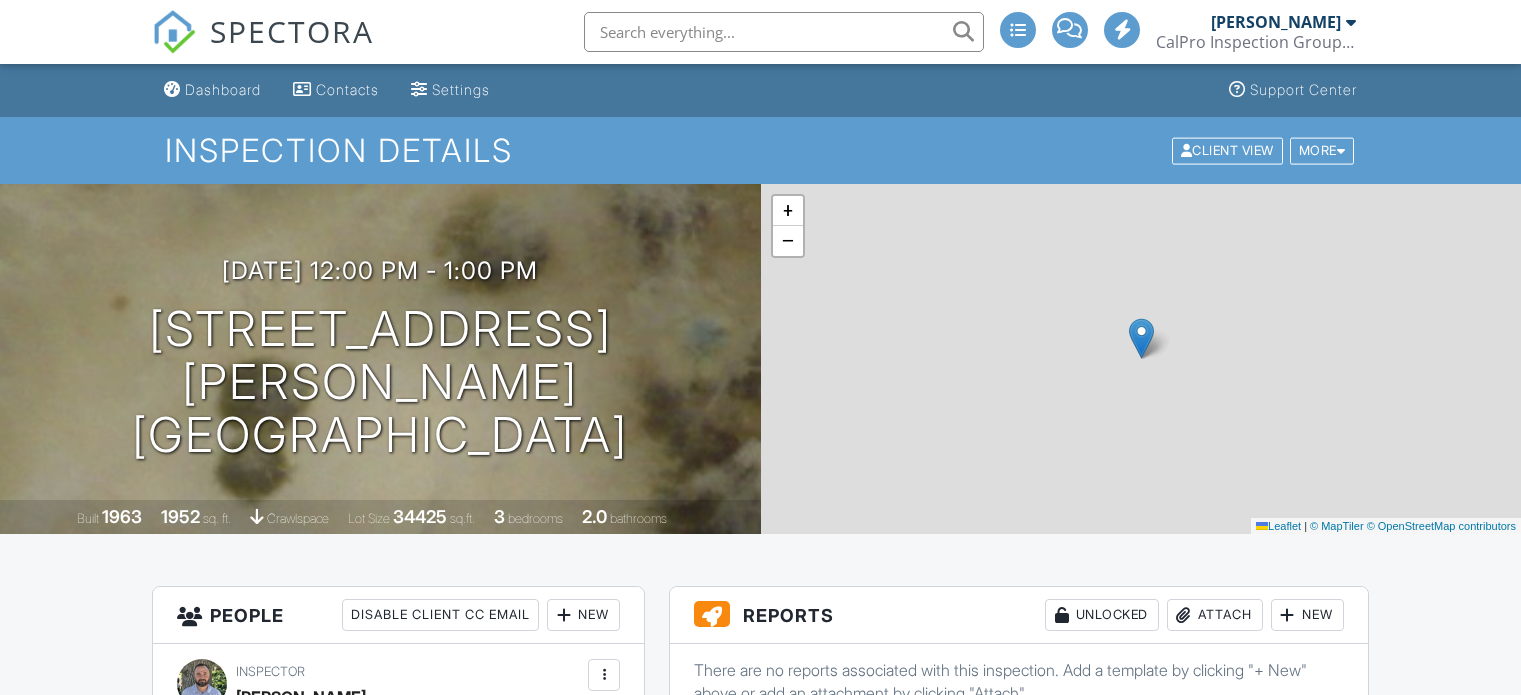 scroll, scrollTop: 0, scrollLeft: 0, axis: both 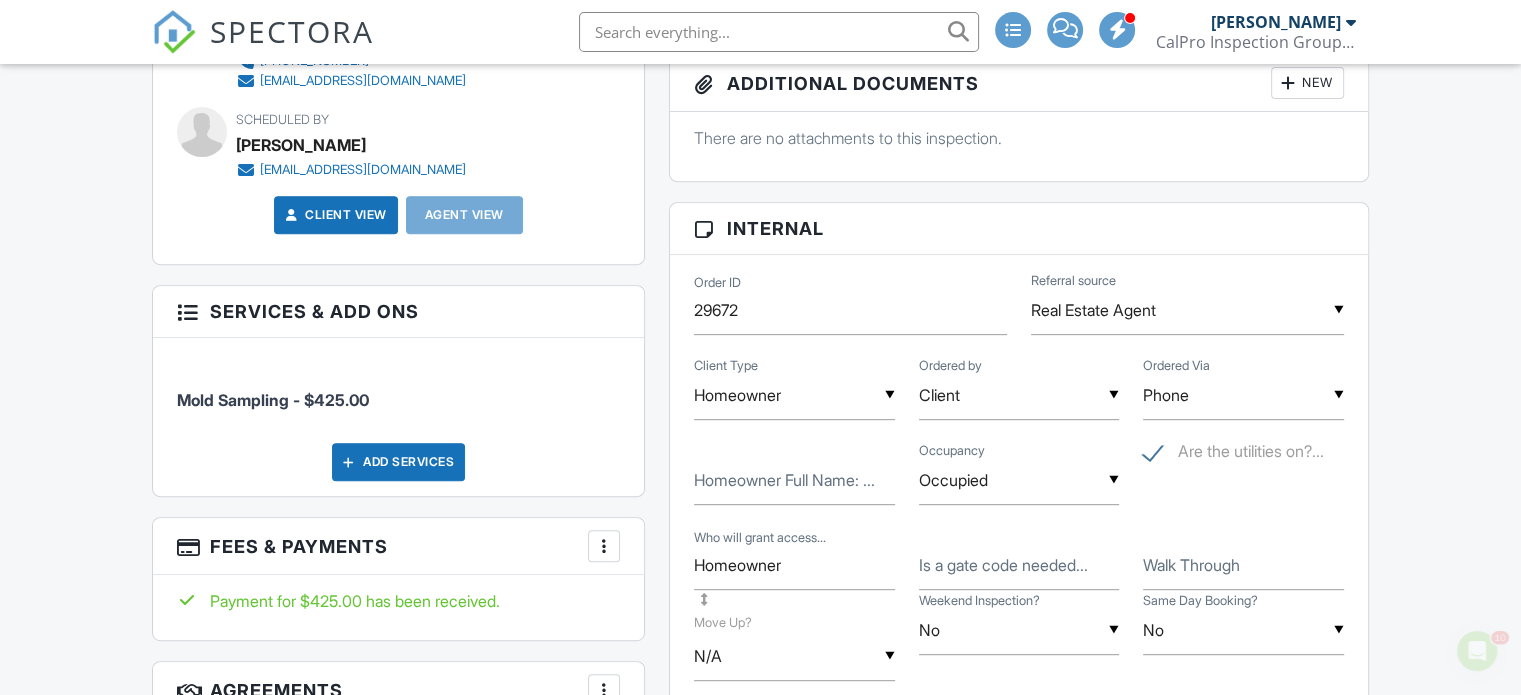 drag, startPoint x: 1528, startPoint y: 76, endPoint x: 1535, endPoint y: 204, distance: 128.19127 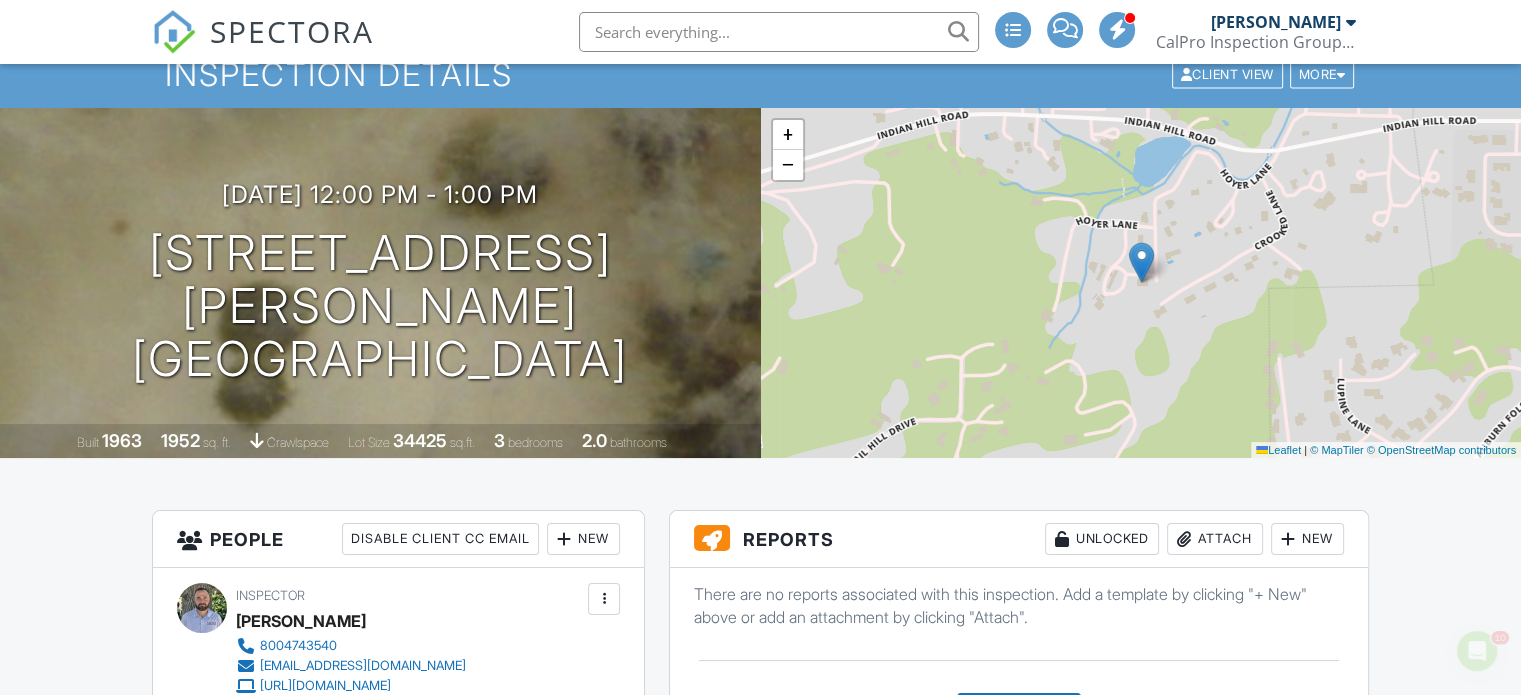scroll, scrollTop: 32, scrollLeft: 0, axis: vertical 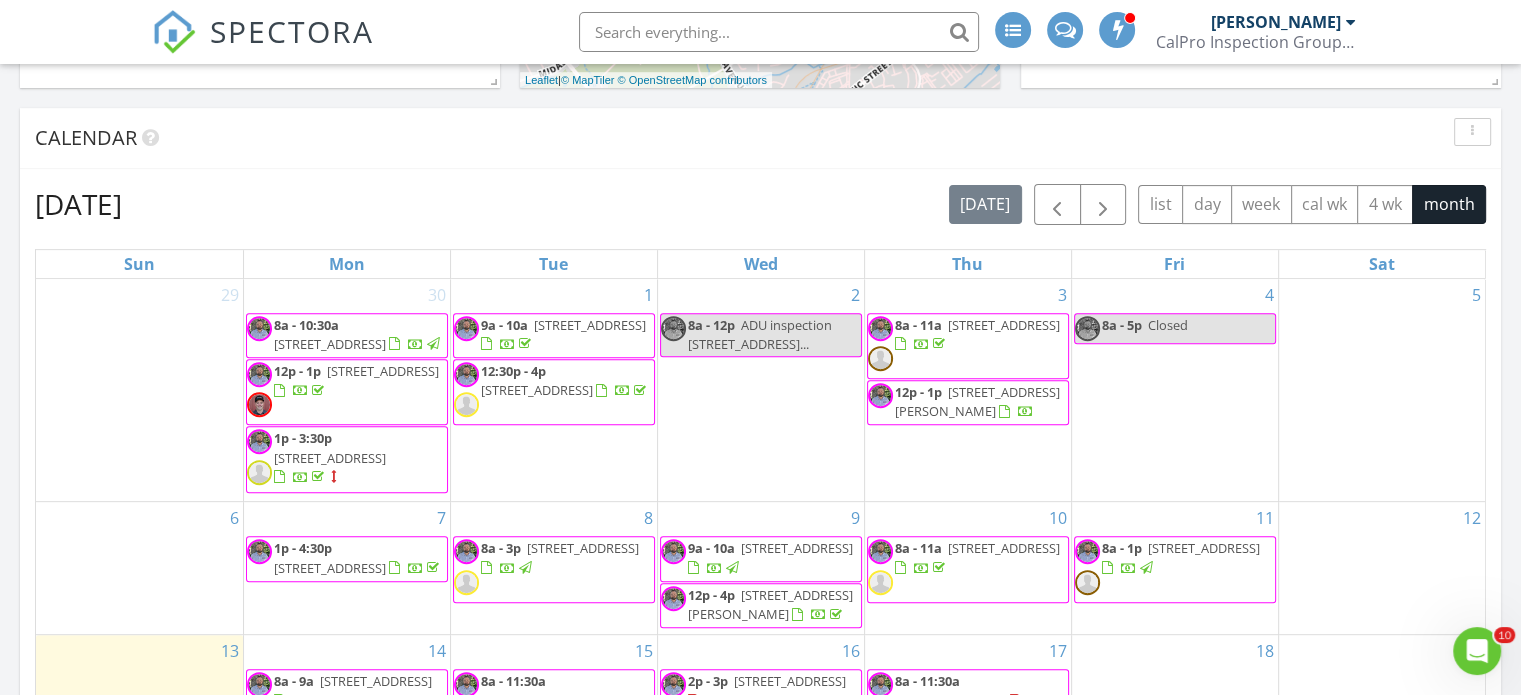 drag, startPoint x: 1224, startPoint y: 347, endPoint x: 937, endPoint y: 579, distance: 369.04337 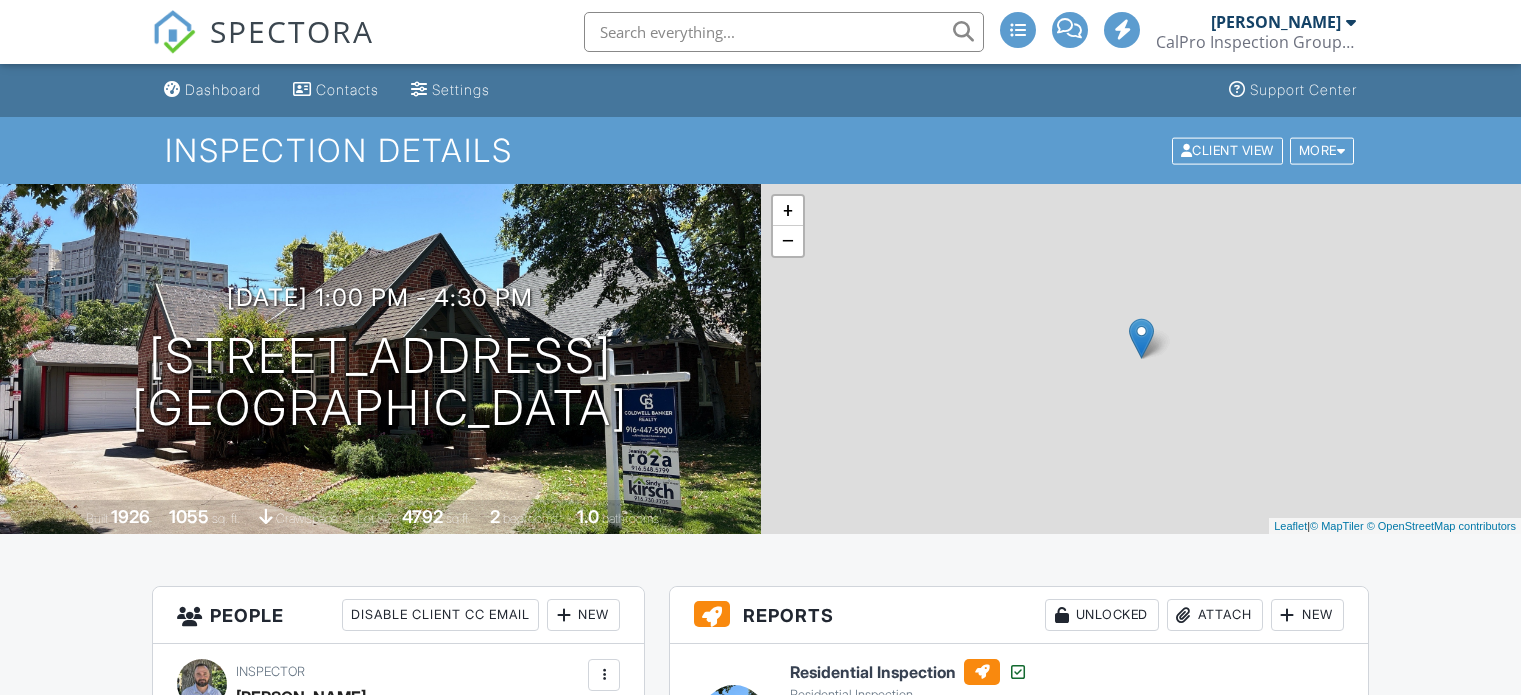 scroll, scrollTop: 0, scrollLeft: 0, axis: both 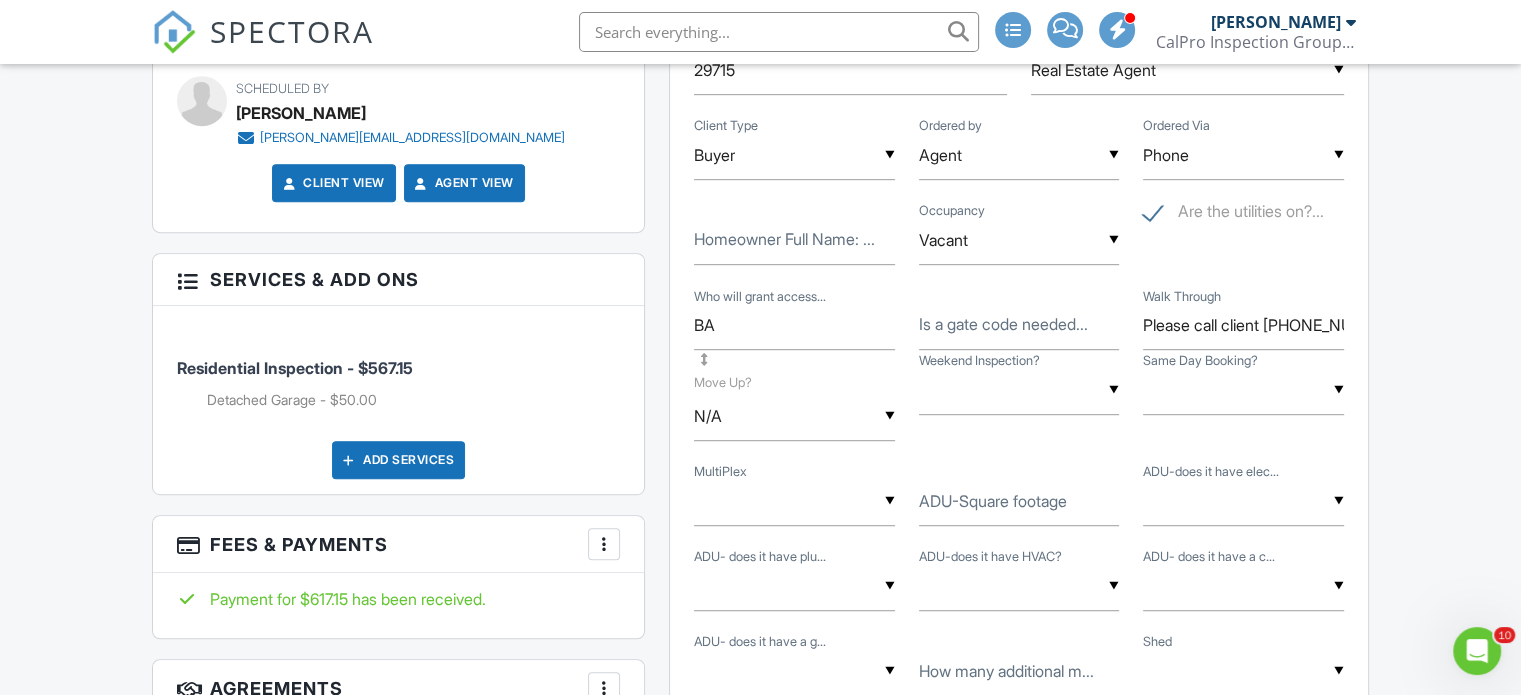 drag, startPoint x: 1528, startPoint y: 79, endPoint x: 1535, endPoint y: 216, distance: 137.17871 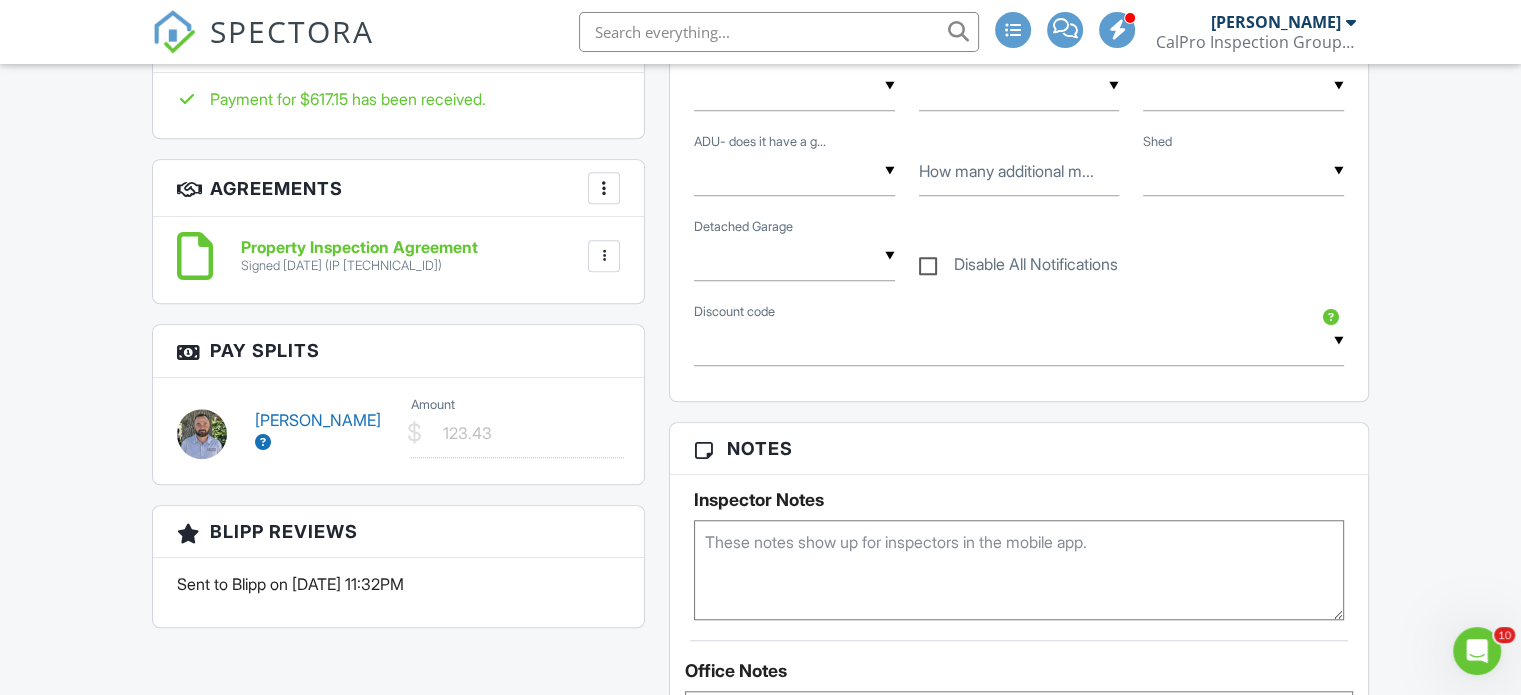 scroll, scrollTop: 1620, scrollLeft: 0, axis: vertical 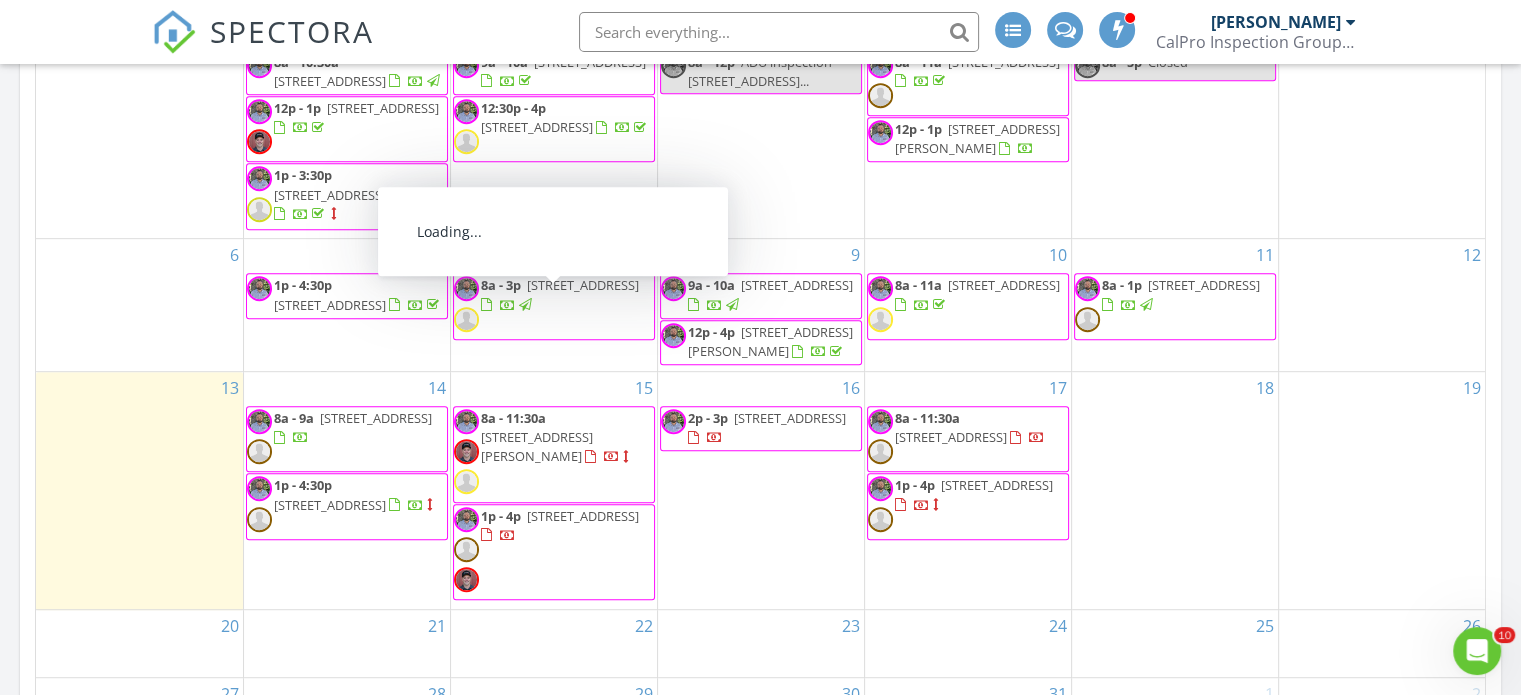 click on "[STREET_ADDRESS]" at bounding box center [583, 285] 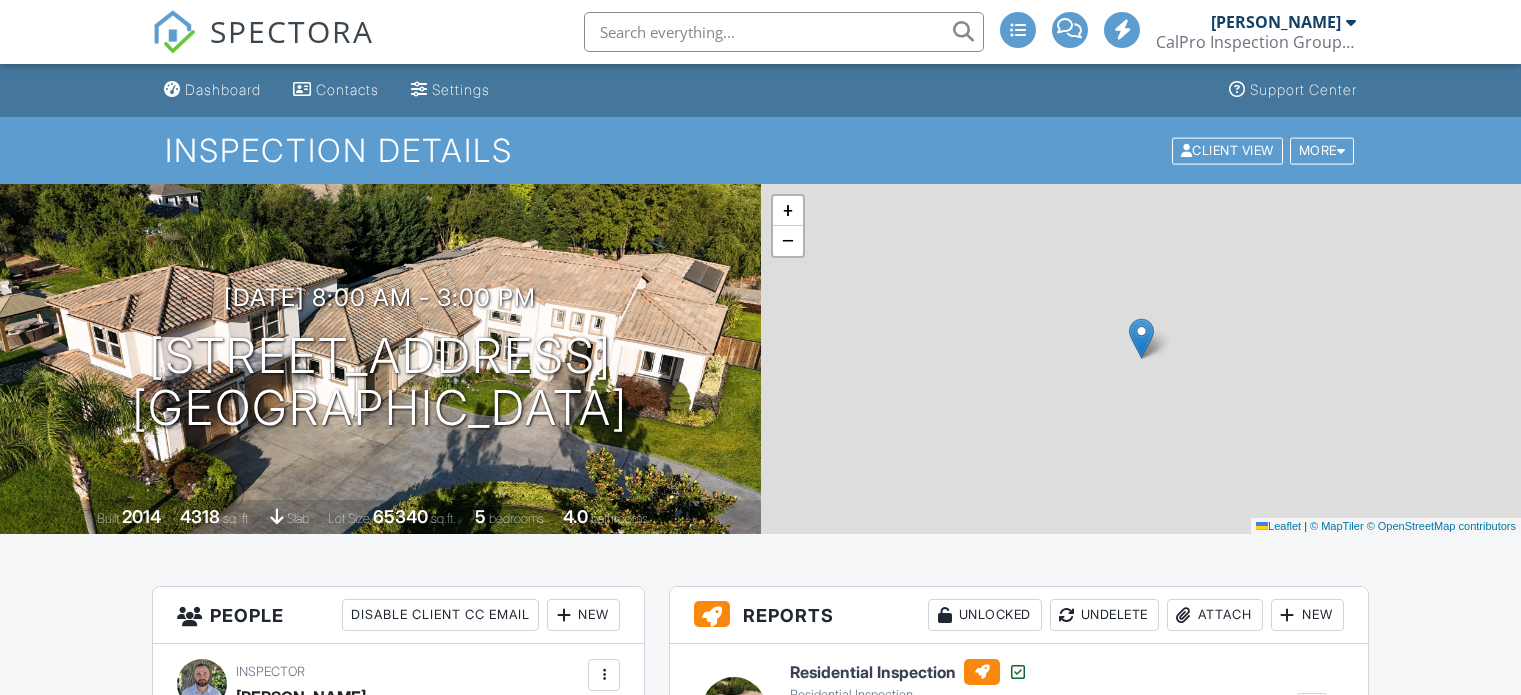 scroll, scrollTop: 0, scrollLeft: 0, axis: both 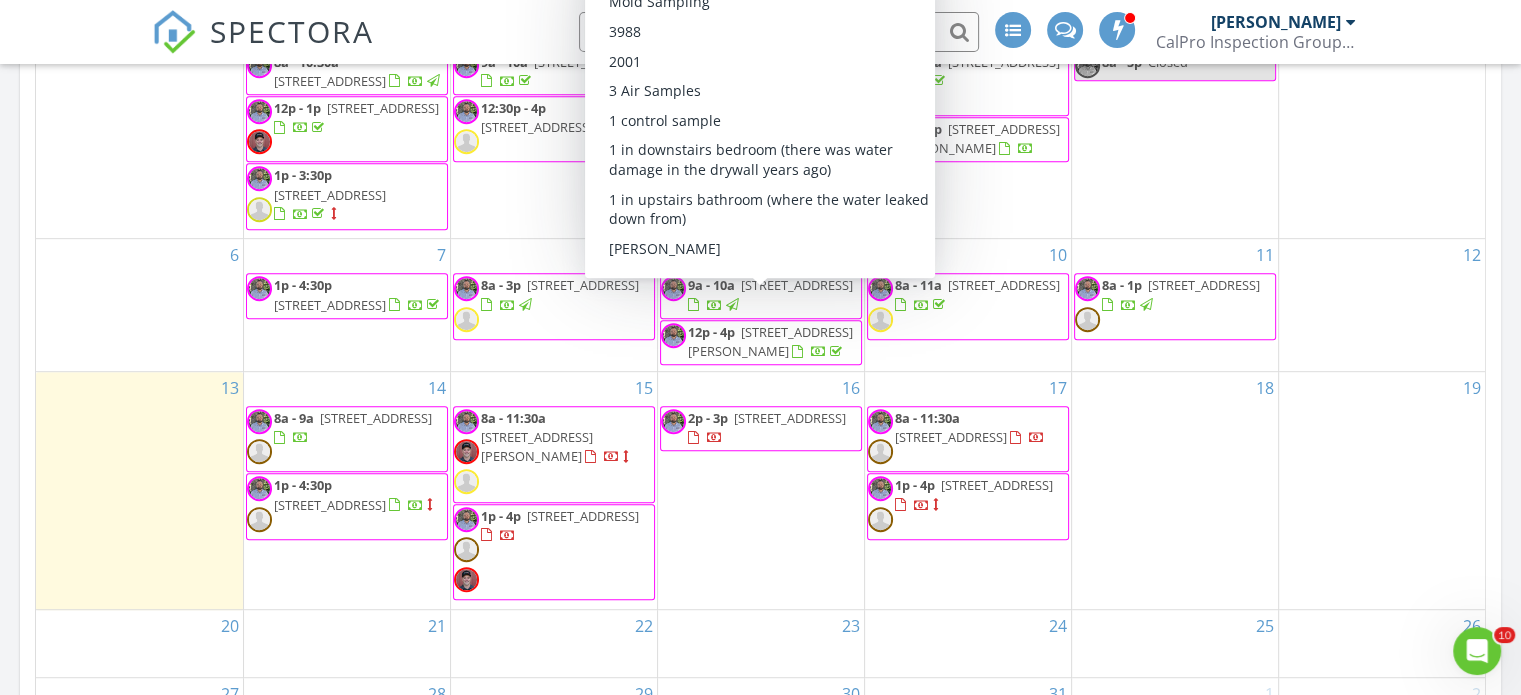 click on "1701 Edgemore Ave, Sacramento 95835" at bounding box center [797, 285] 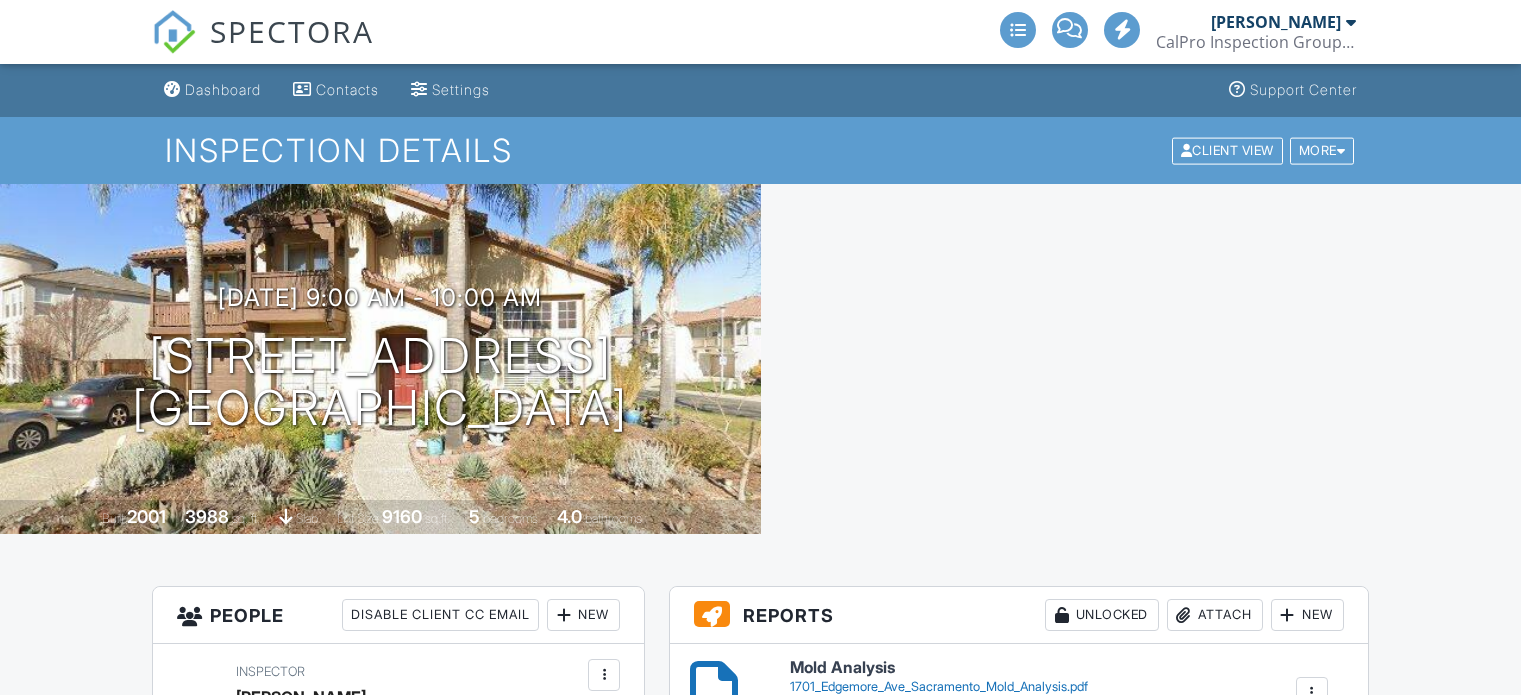 scroll, scrollTop: 0, scrollLeft: 0, axis: both 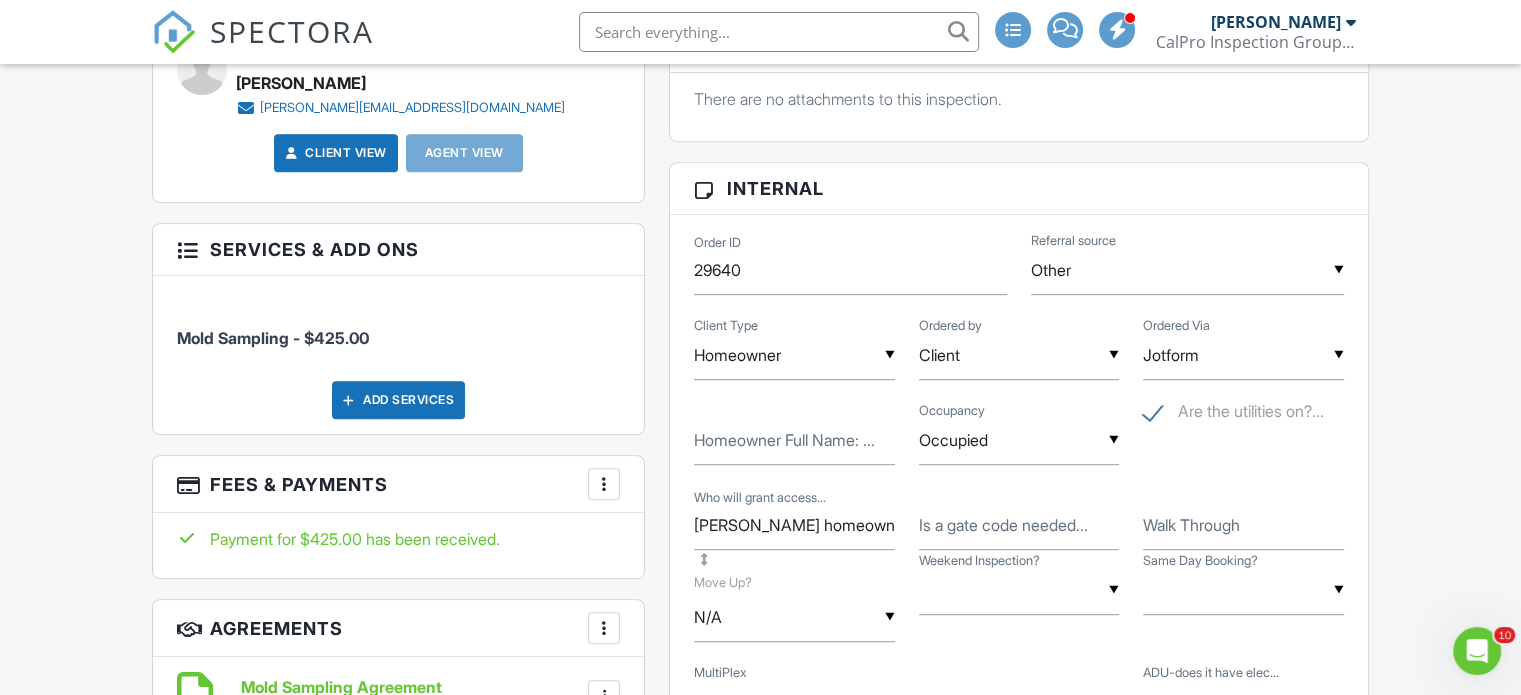 drag, startPoint x: 1526, startPoint y: 110, endPoint x: 1535, endPoint y: 251, distance: 141.28694 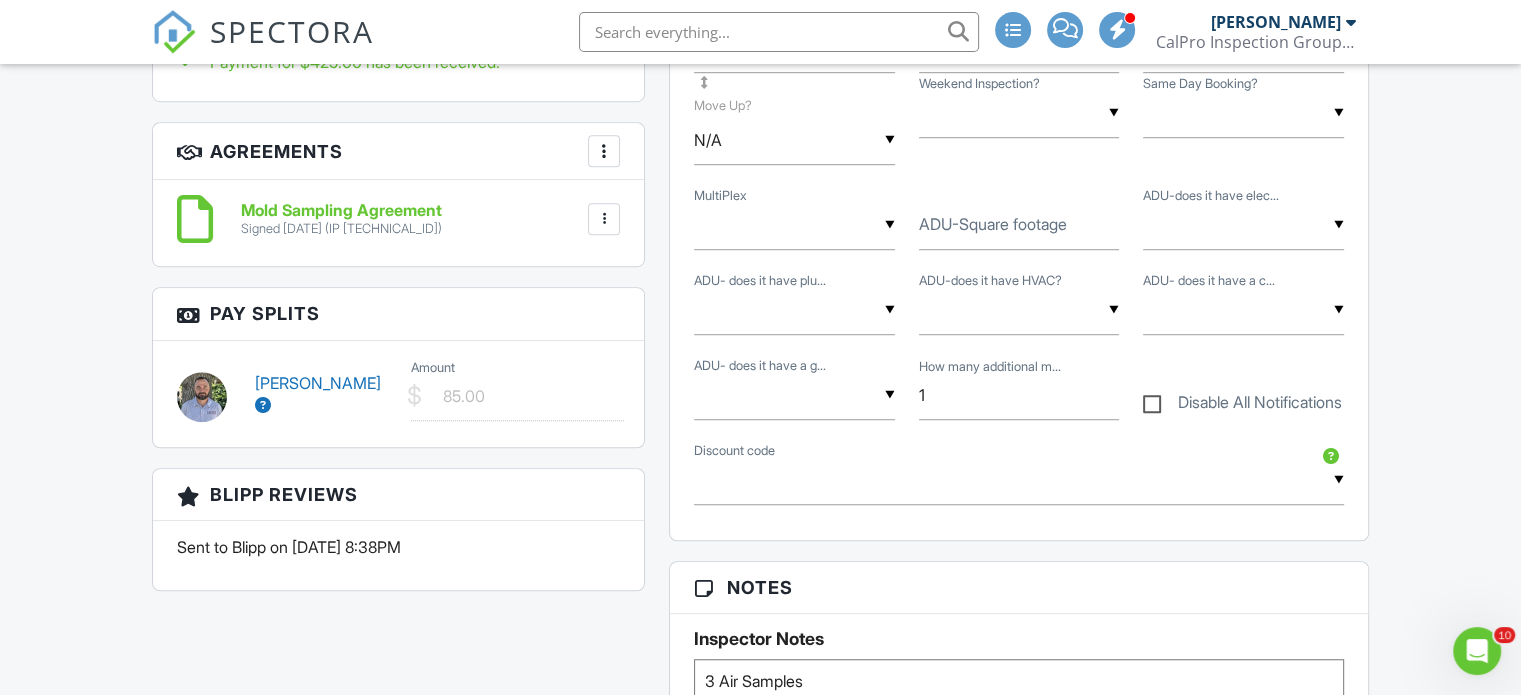 scroll, scrollTop: 1332, scrollLeft: 0, axis: vertical 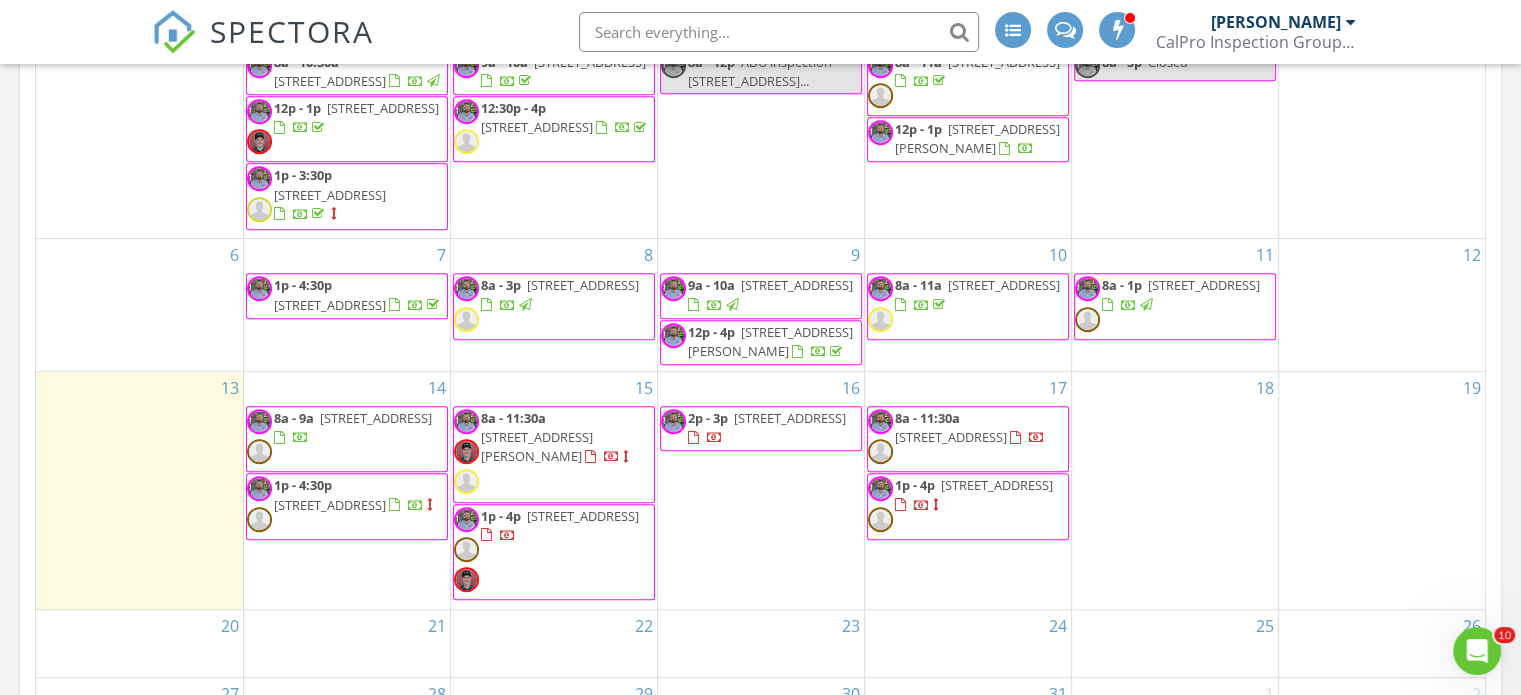 click on "[STREET_ADDRESS][PERSON_NAME]" at bounding box center (770, 341) 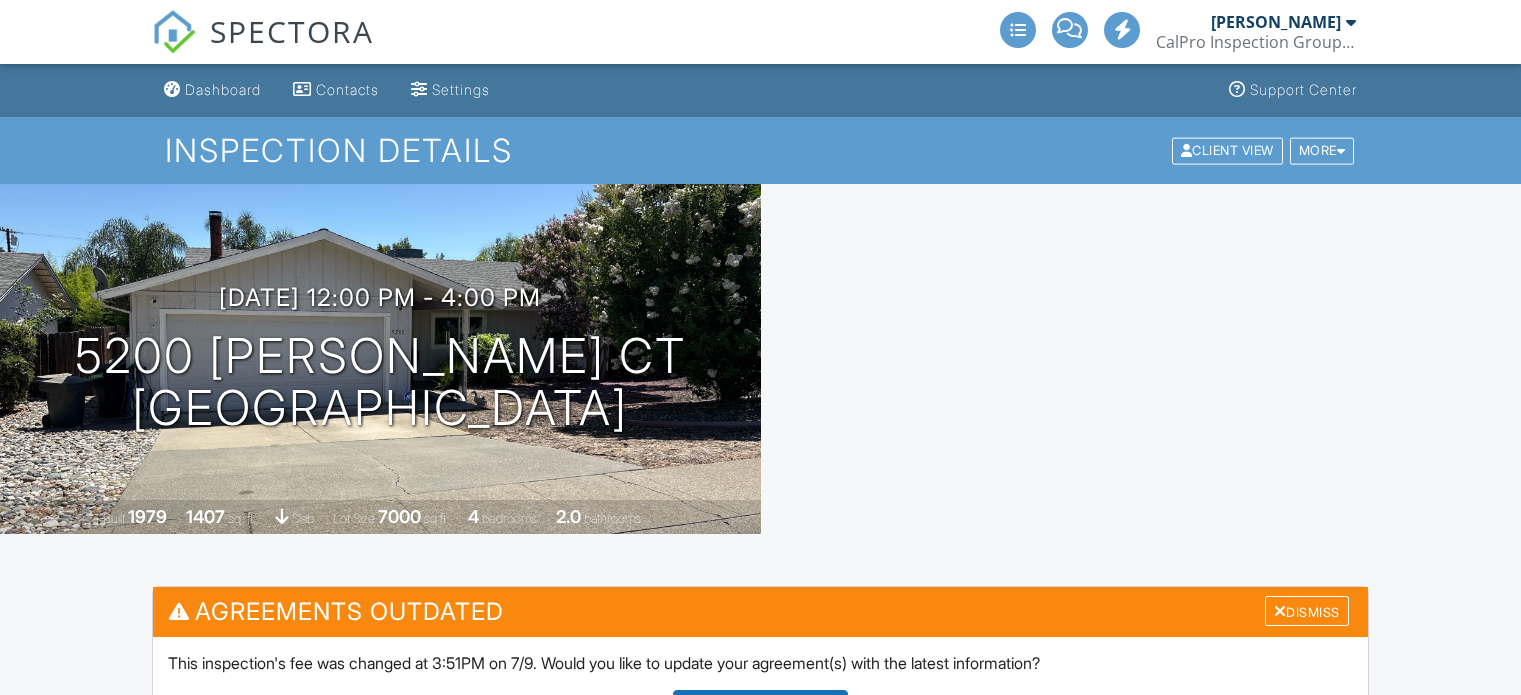 scroll, scrollTop: 0, scrollLeft: 0, axis: both 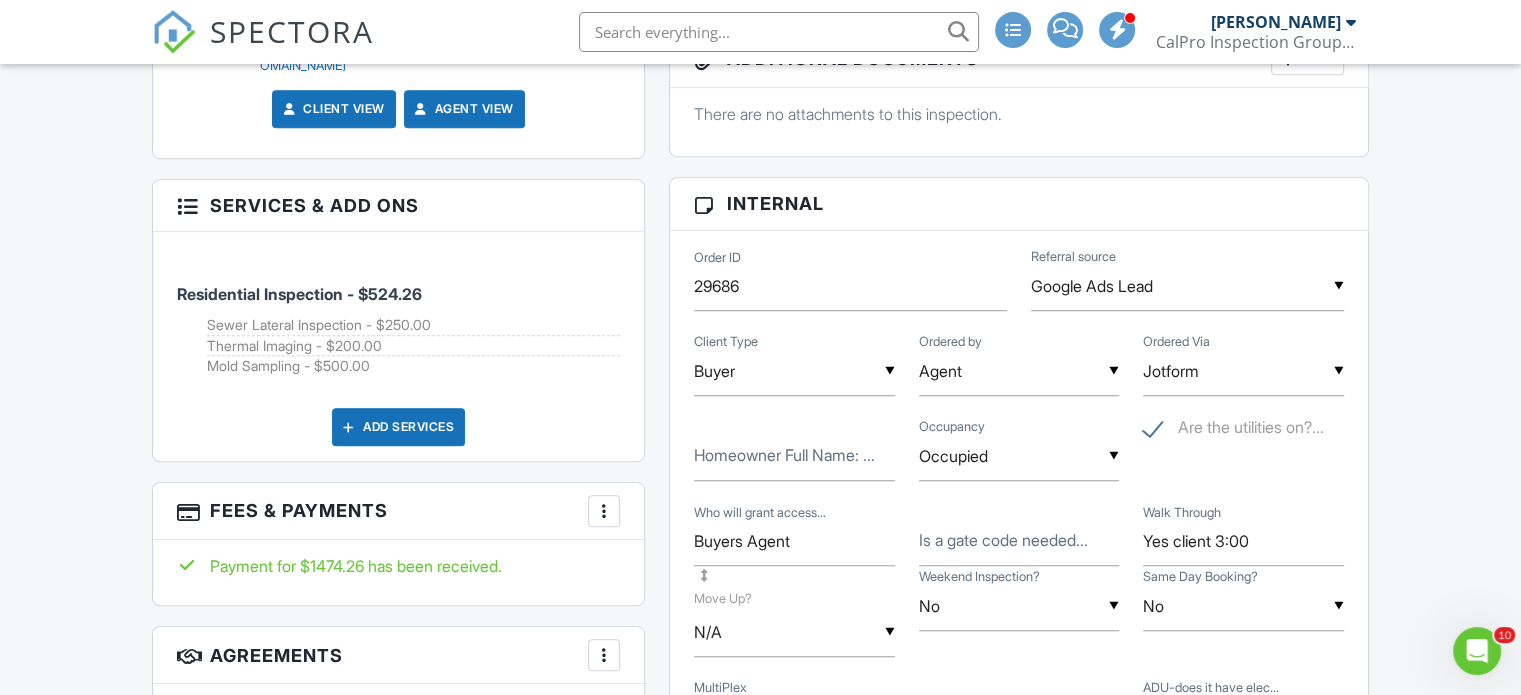 drag, startPoint x: 1526, startPoint y: 69, endPoint x: 1535, endPoint y: 224, distance: 155.26108 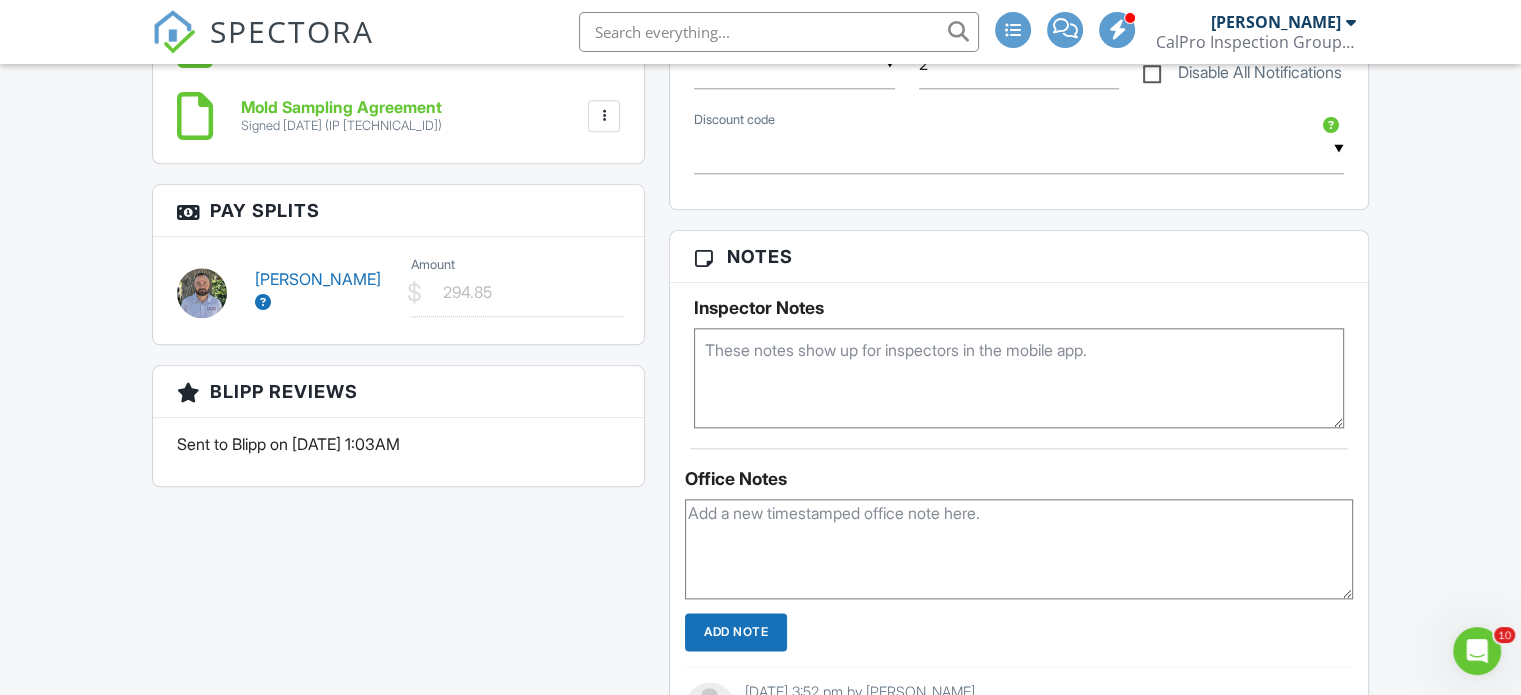scroll, scrollTop: 2275, scrollLeft: 0, axis: vertical 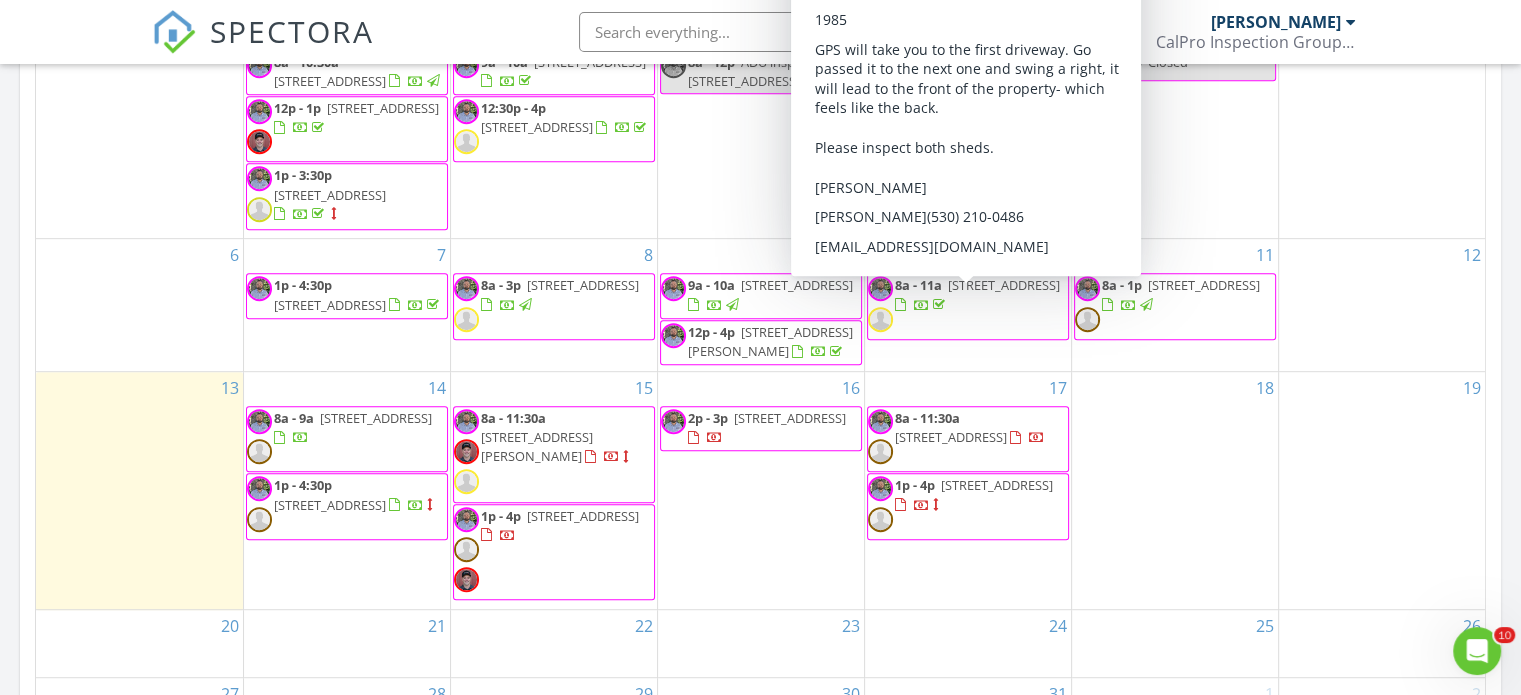 click on "[STREET_ADDRESS]" at bounding box center (1004, 285) 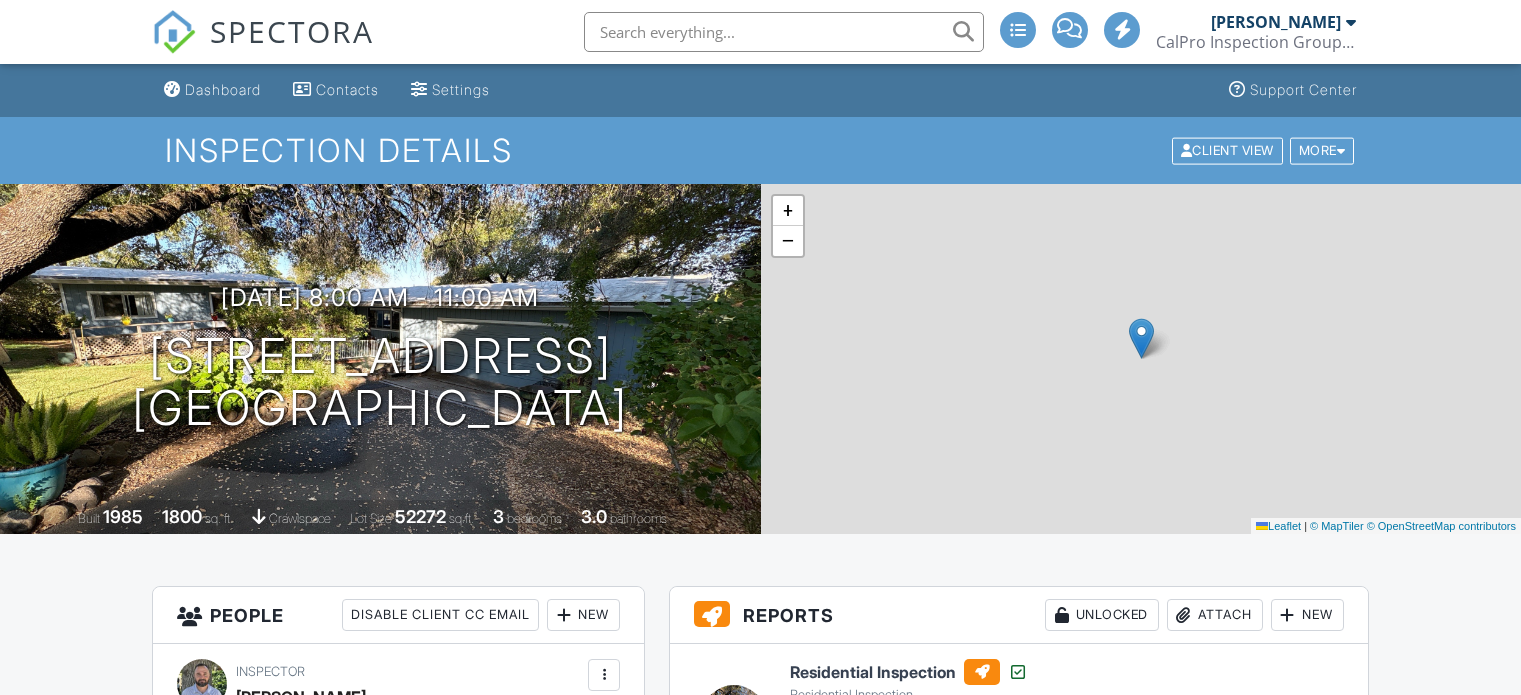 scroll, scrollTop: 0, scrollLeft: 0, axis: both 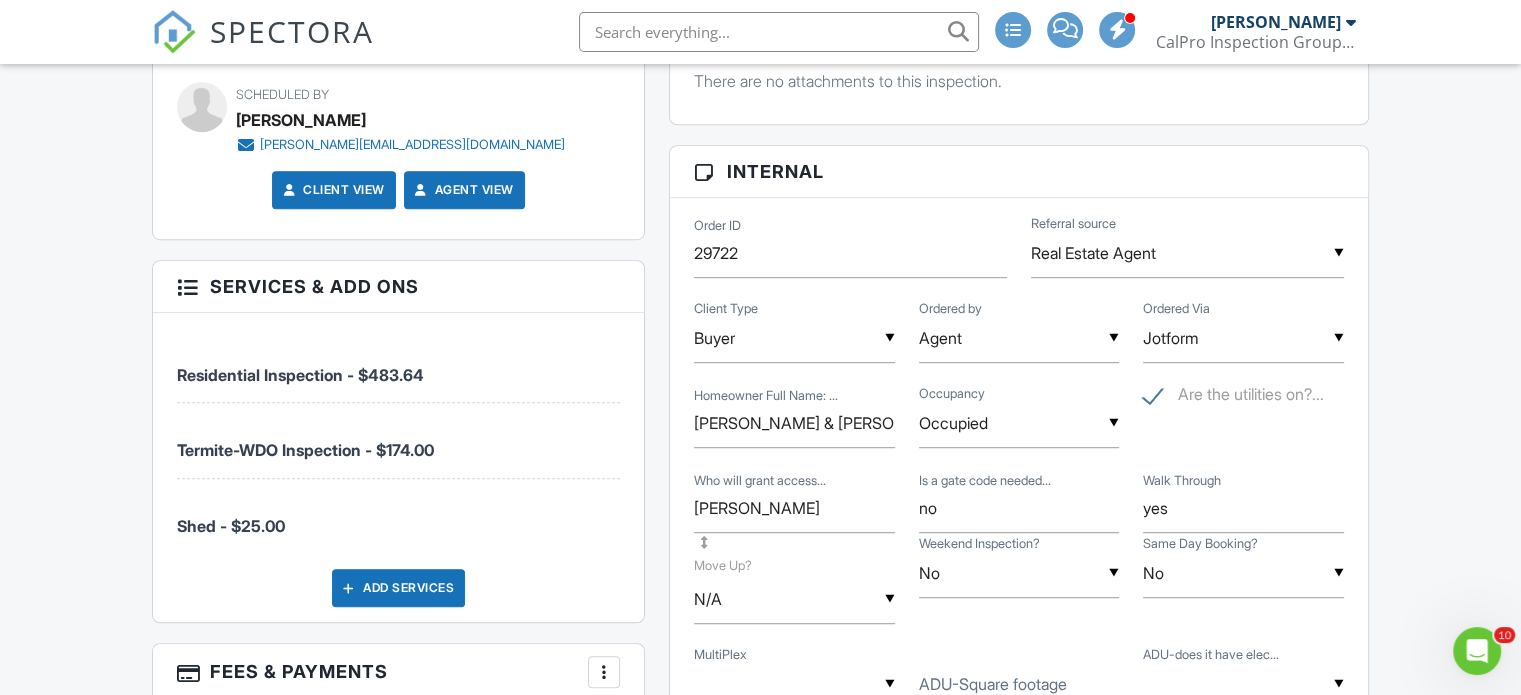 drag, startPoint x: 1529, startPoint y: 39, endPoint x: 1532, endPoint y: 159, distance: 120.03749 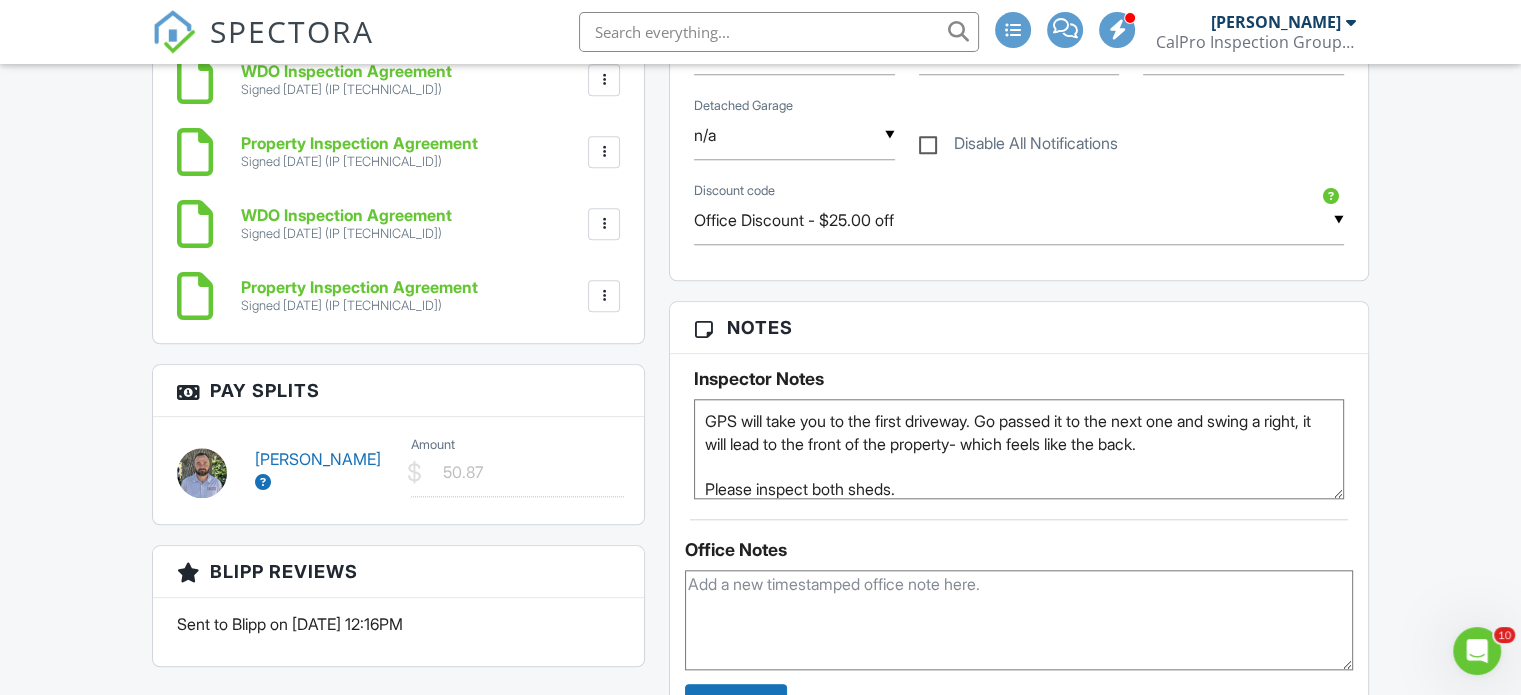scroll, scrollTop: 1878, scrollLeft: 0, axis: vertical 